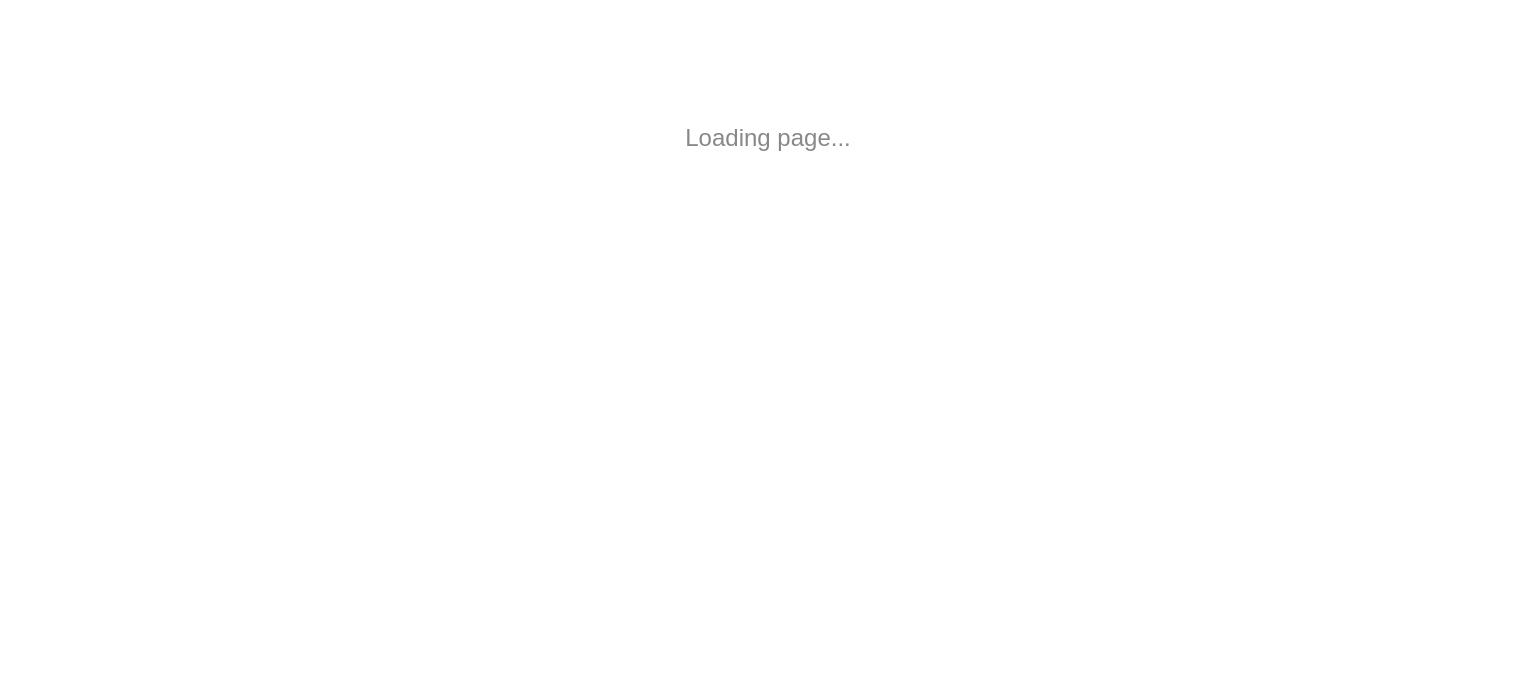 scroll, scrollTop: 0, scrollLeft: 0, axis: both 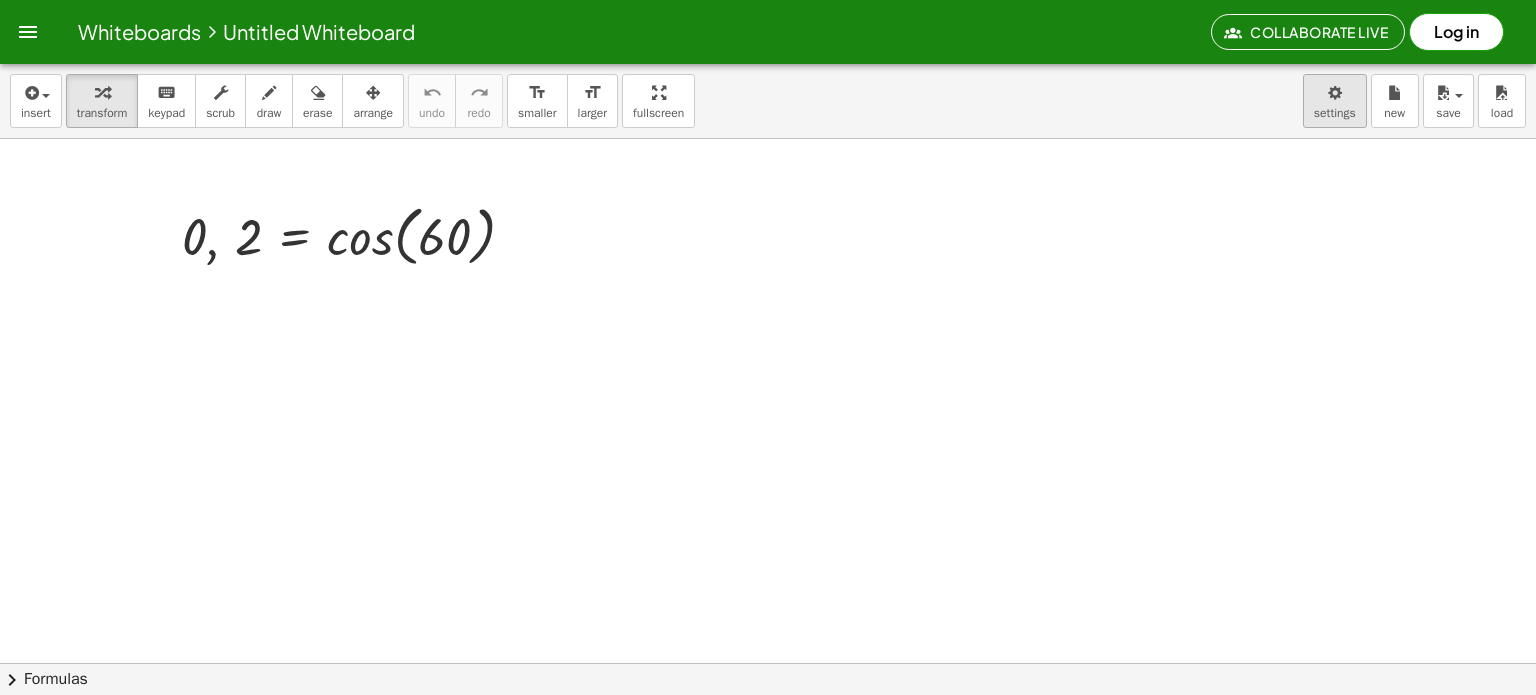 click on "Whiteboards     Untitled Whiteboard Collaborate Live  Log in  Graspable Math Activities Get Started Activity Bank Assigned Work Classes Whiteboards Reference   insert select one: Math Expression Function Text Youtube Video Graphing Geometry Geometry 3D transform keyboard keypad scrub draw erase arrange undo undo redo redo format_size smaller format_size larger fullscreen load   save new settings , 0 , 2 = cos ( , 60 ) × chevron_right  Formulas
Drag one side of a formula onto a highlighted expression on the canvas to apply it.
Quadratic Formula
+ · a · x 2 + · b · x + c = 0
⇔
x = · ( − b ± 2 √ ( + b 2 − · 4 · a · c ) ) · 2 · a
+ x 2 + · p · x + q = 0
⇔
x = − · p · 2 ± 2 √" at bounding box center (768, 347) 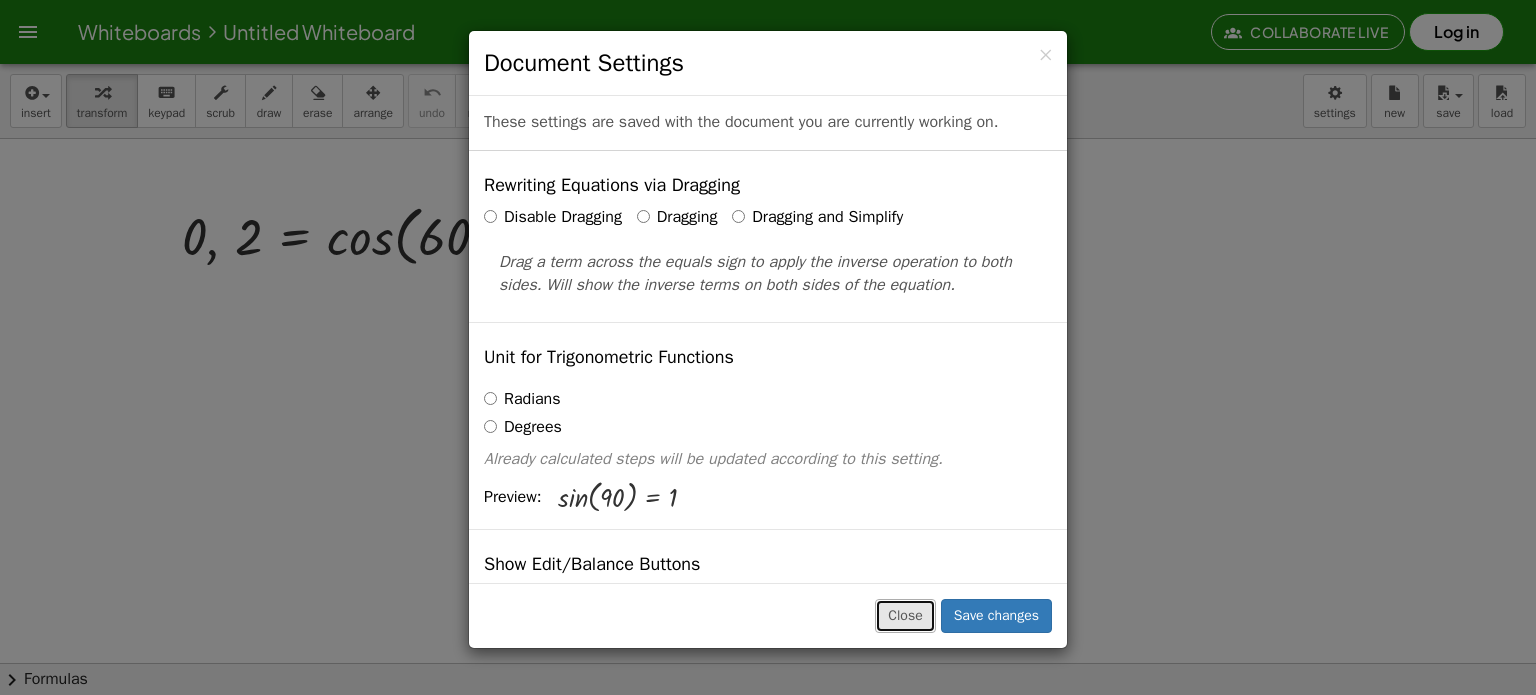 click on "Close" at bounding box center [905, 616] 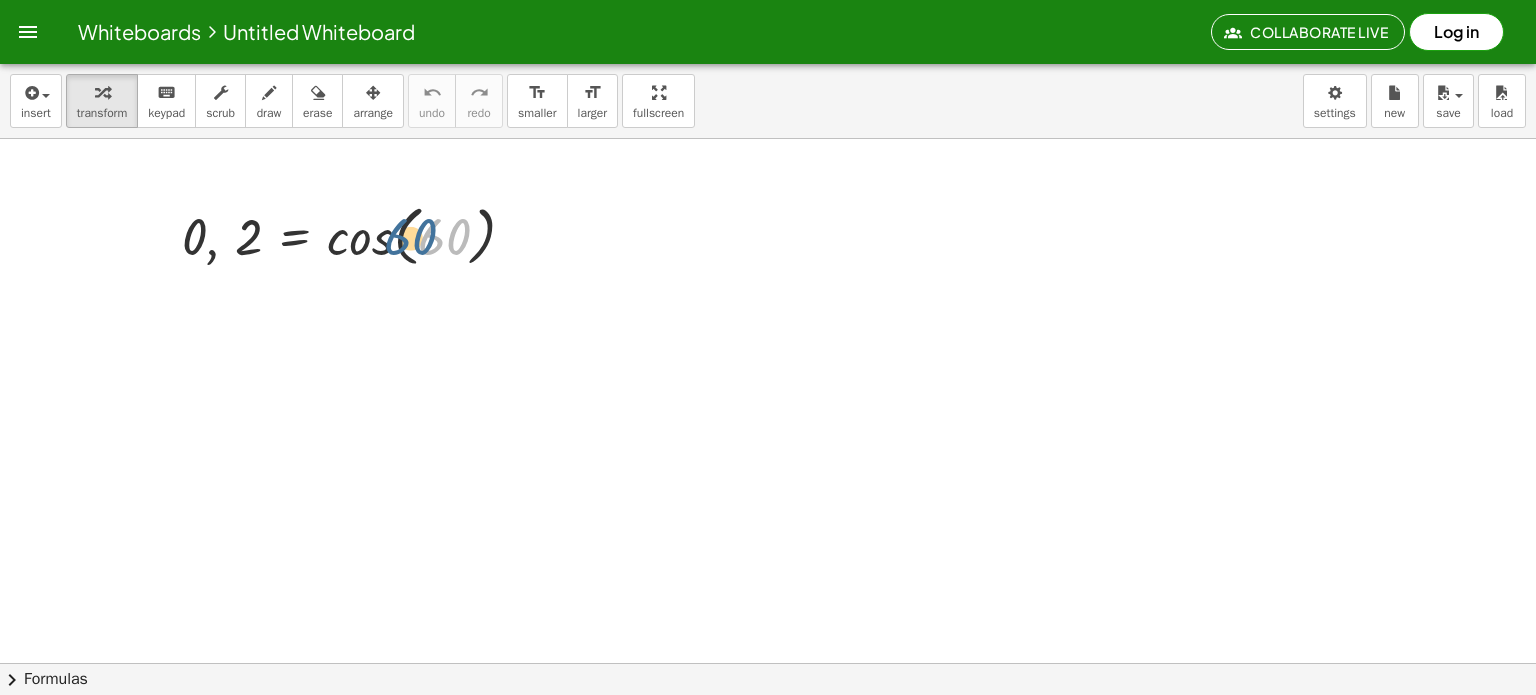 drag, startPoint x: 426, startPoint y: 257, endPoint x: 438, endPoint y: 258, distance: 12.0415945 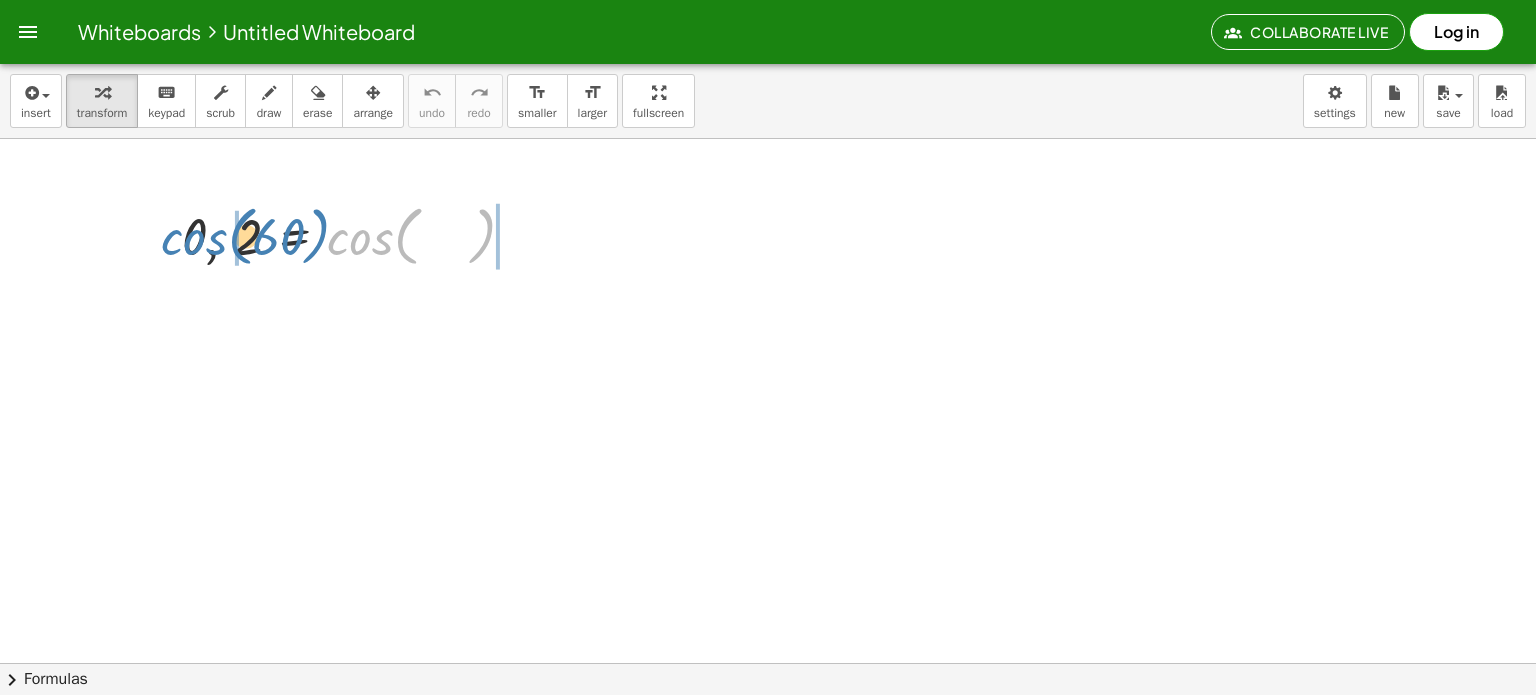 drag, startPoint x: 361, startPoint y: 250, endPoint x: 195, endPoint y: 250, distance: 166 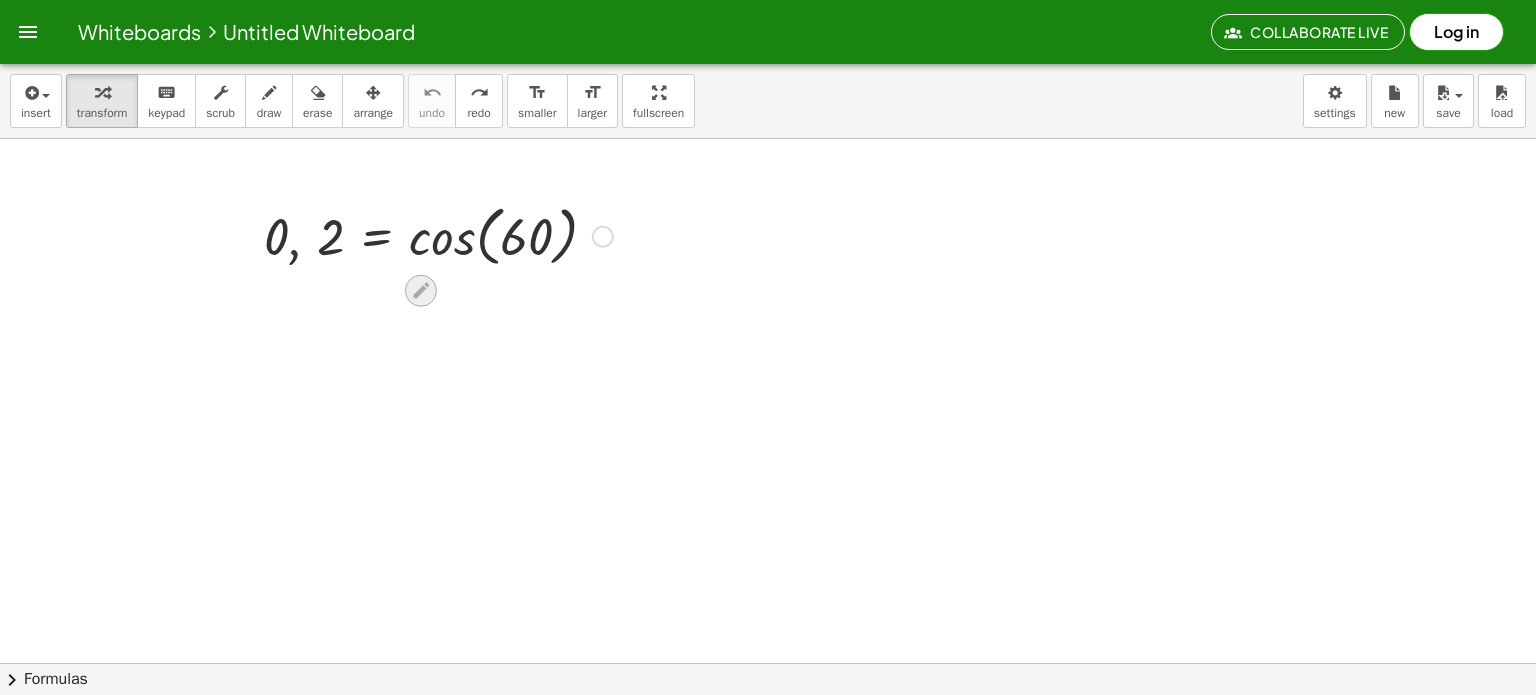 click 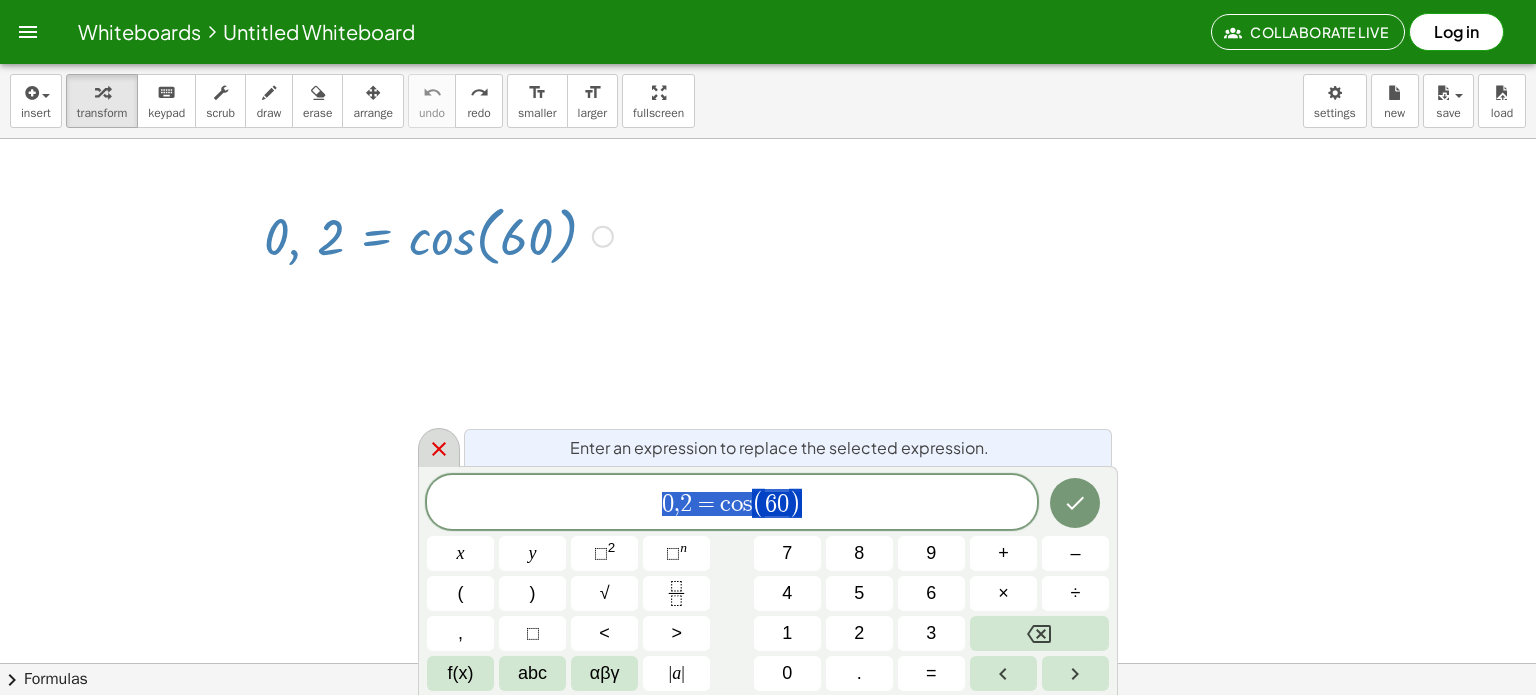click at bounding box center [439, 447] 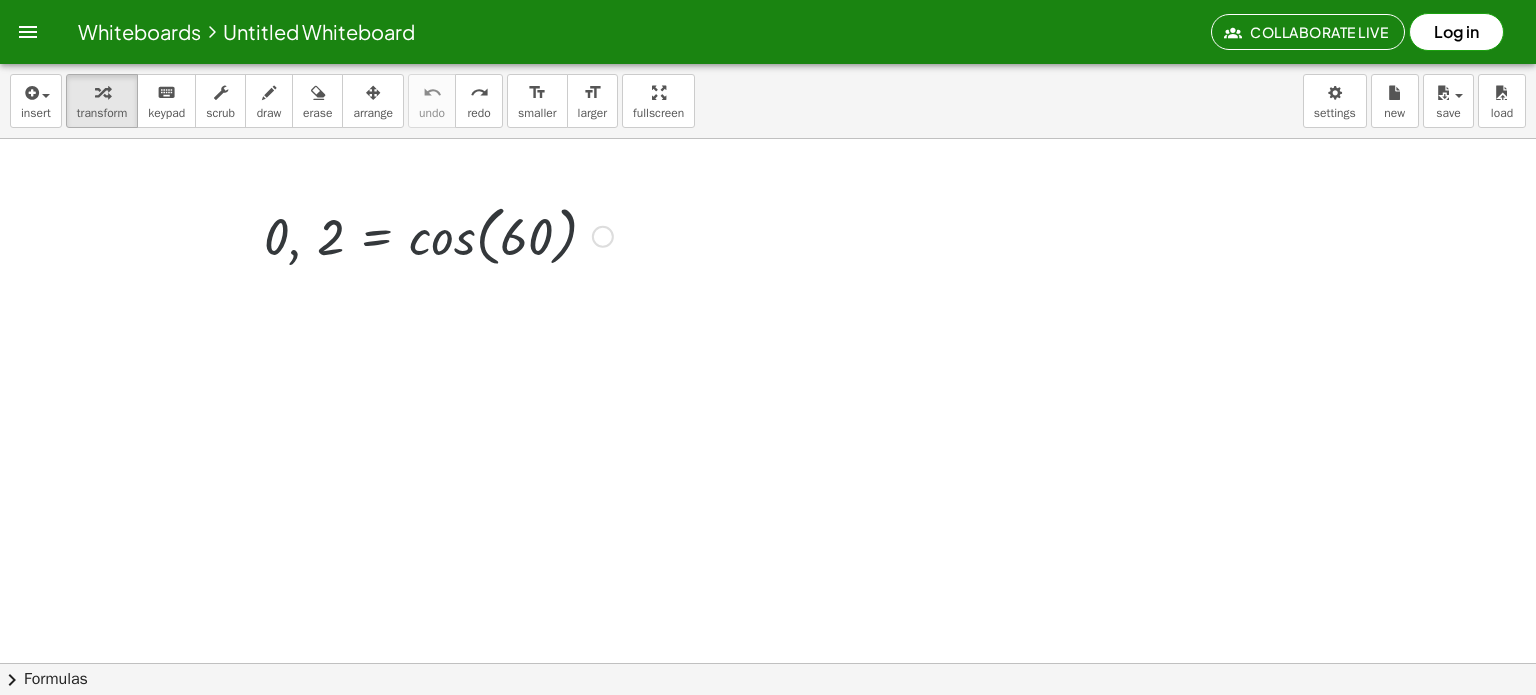 click at bounding box center [603, 237] 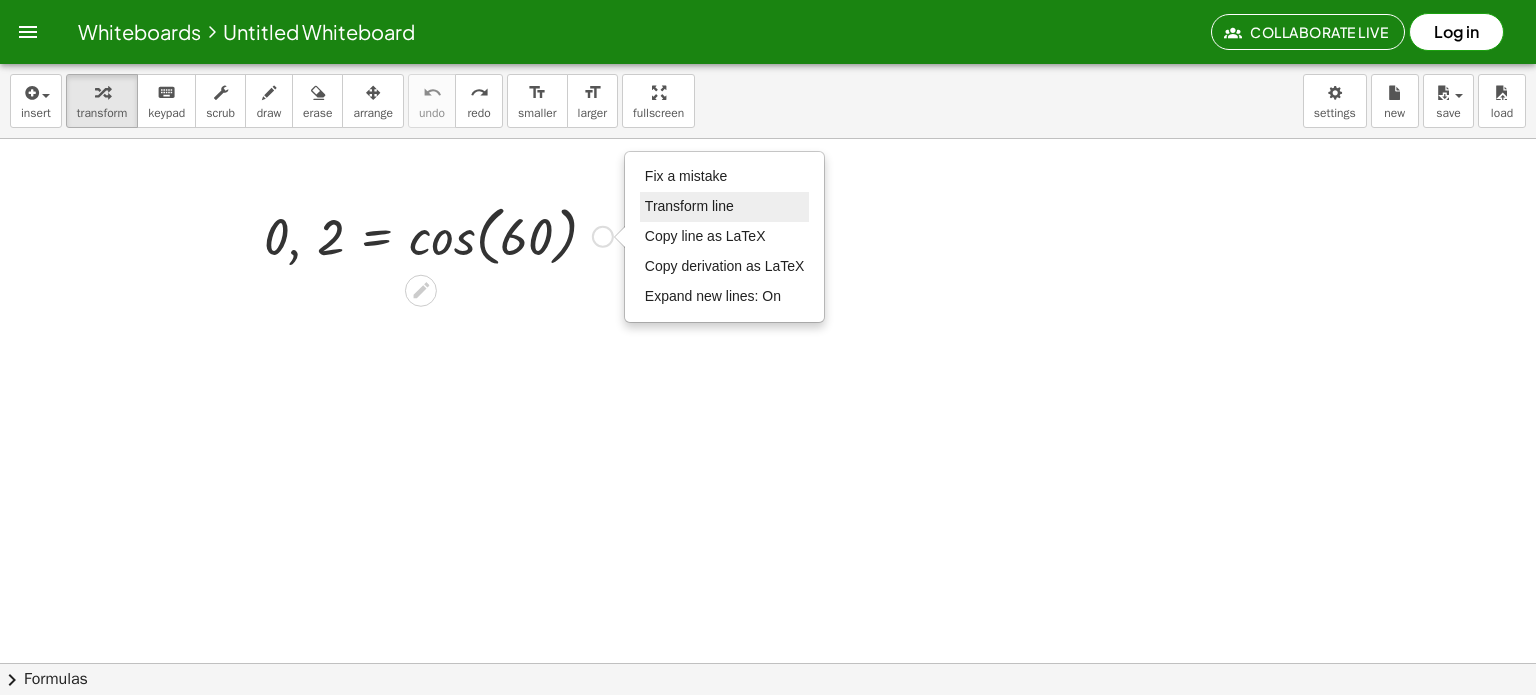 click on "Transform line" at bounding box center (725, 207) 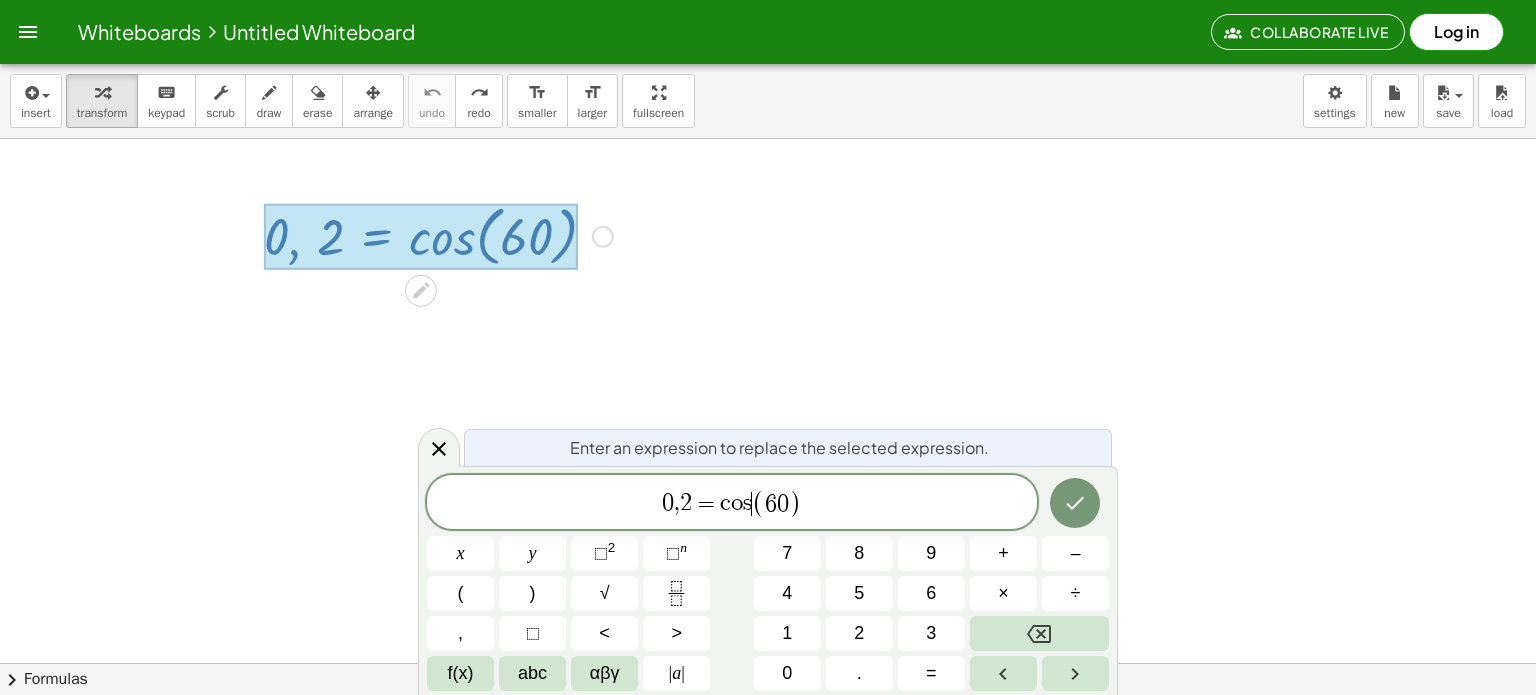 click on "(" at bounding box center [758, 503] 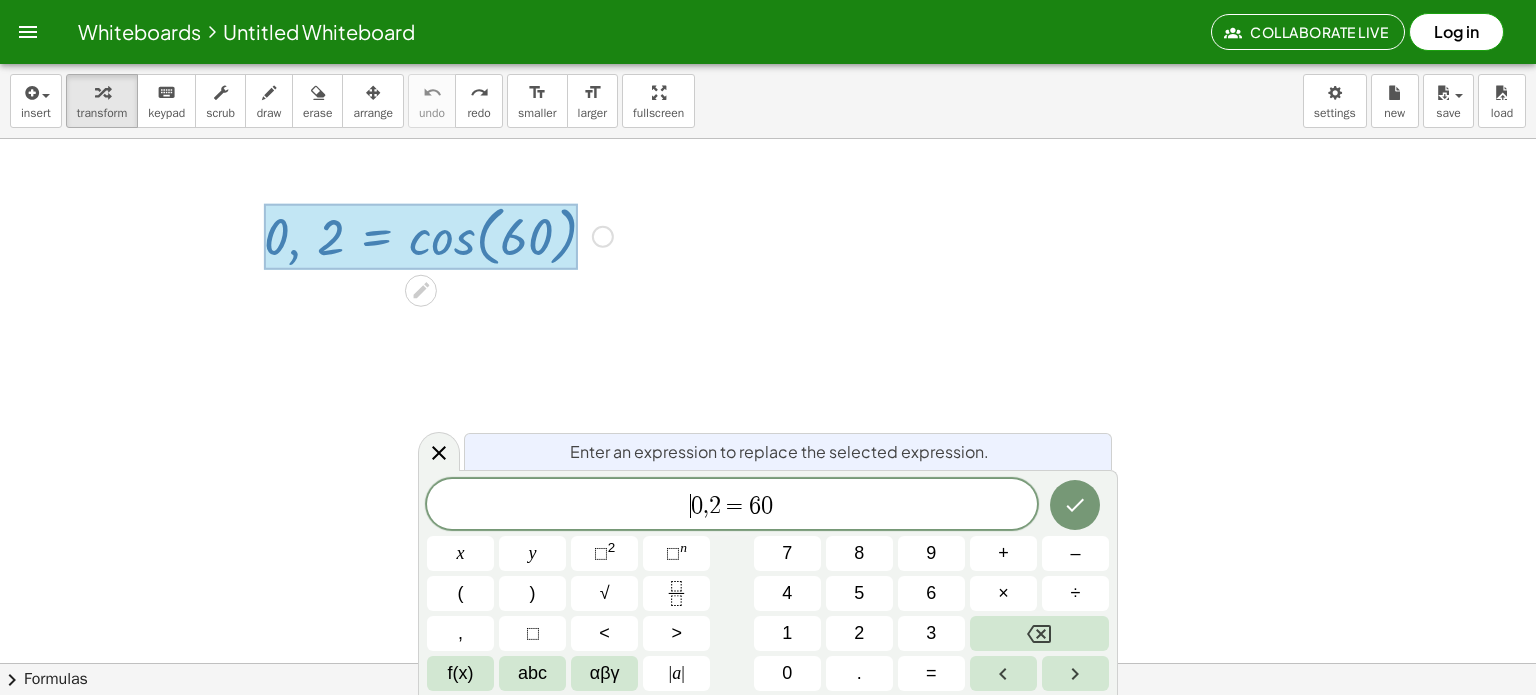 click on "​ 0 , 2 = 6 0" at bounding box center [732, 506] 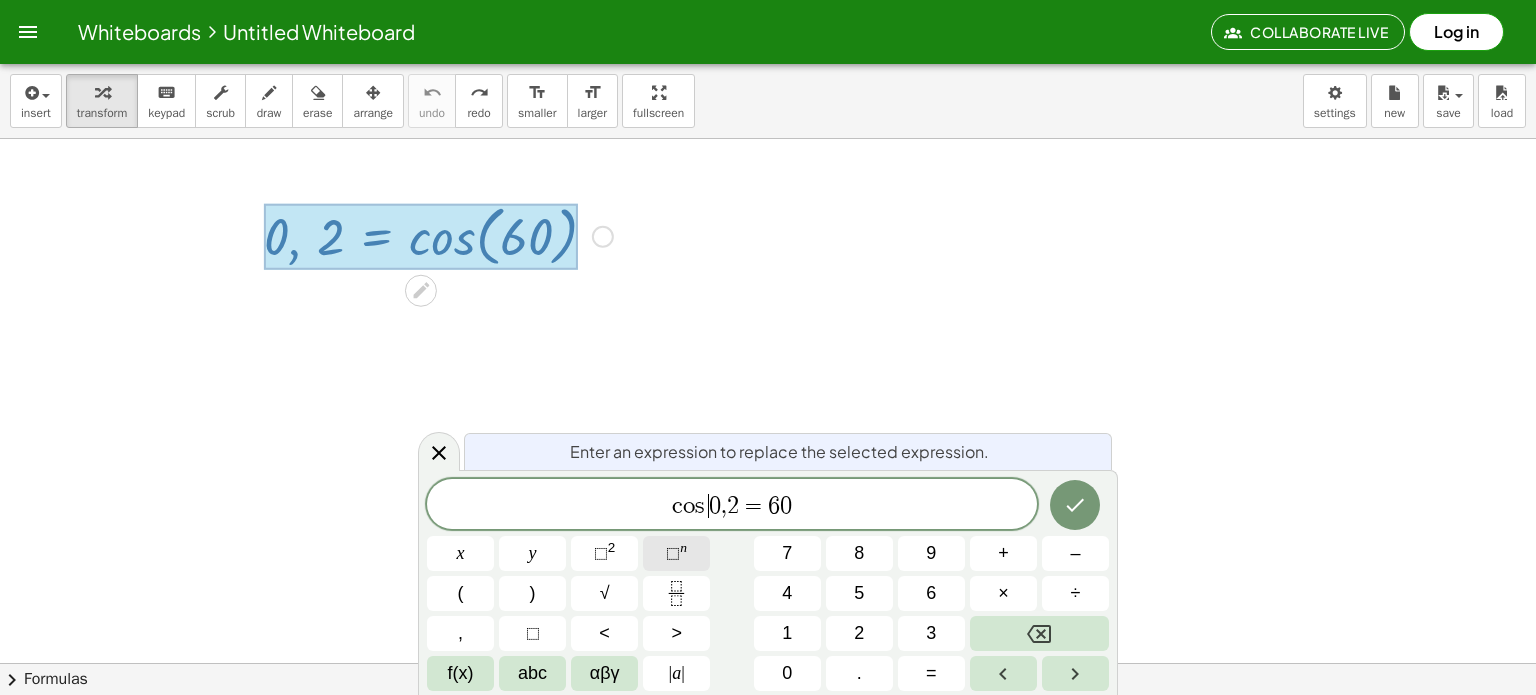 click on "⬚ n" 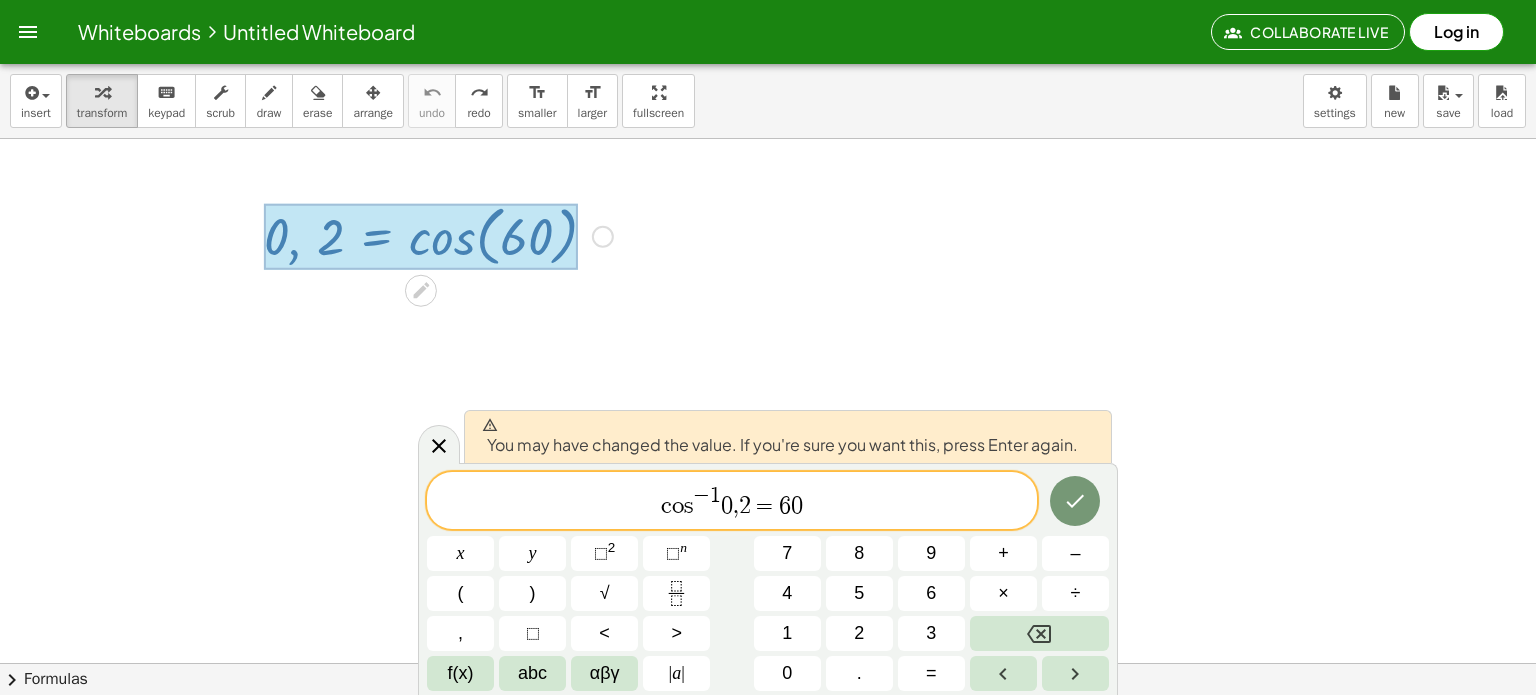 click on "0" at bounding box center [727, 506] 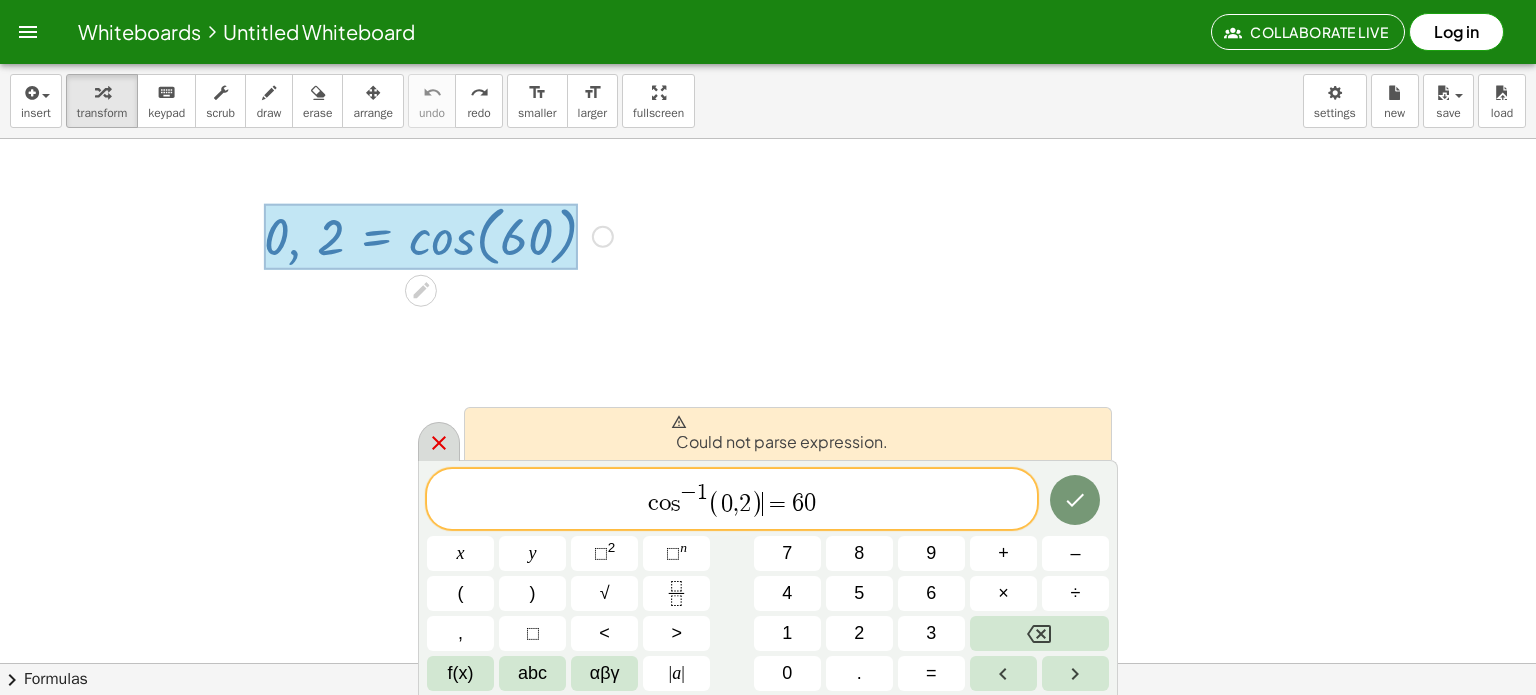 click 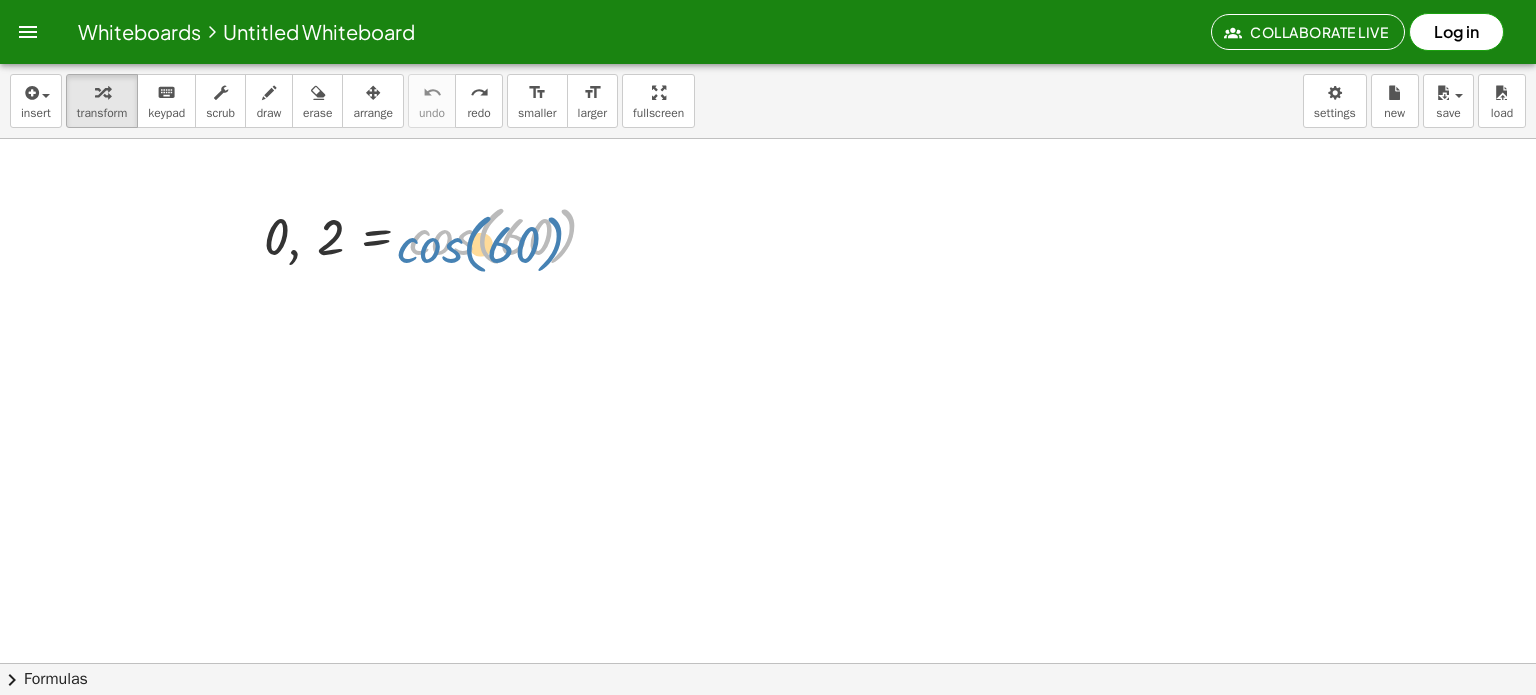 drag, startPoint x: 386, startPoint y: 258, endPoint x: 436, endPoint y: 267, distance: 50.803543 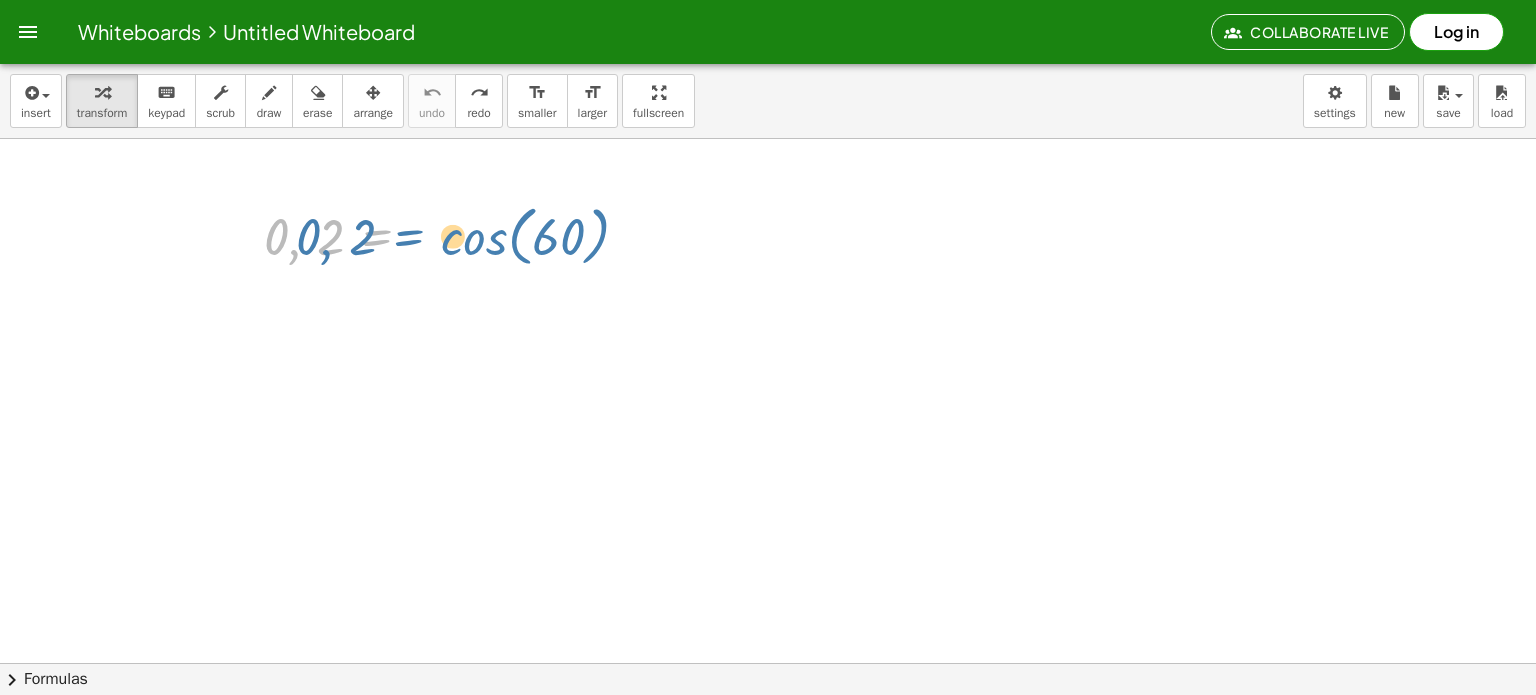 drag, startPoint x: 304, startPoint y: 251, endPoint x: 325, endPoint y: 252, distance: 21.023796 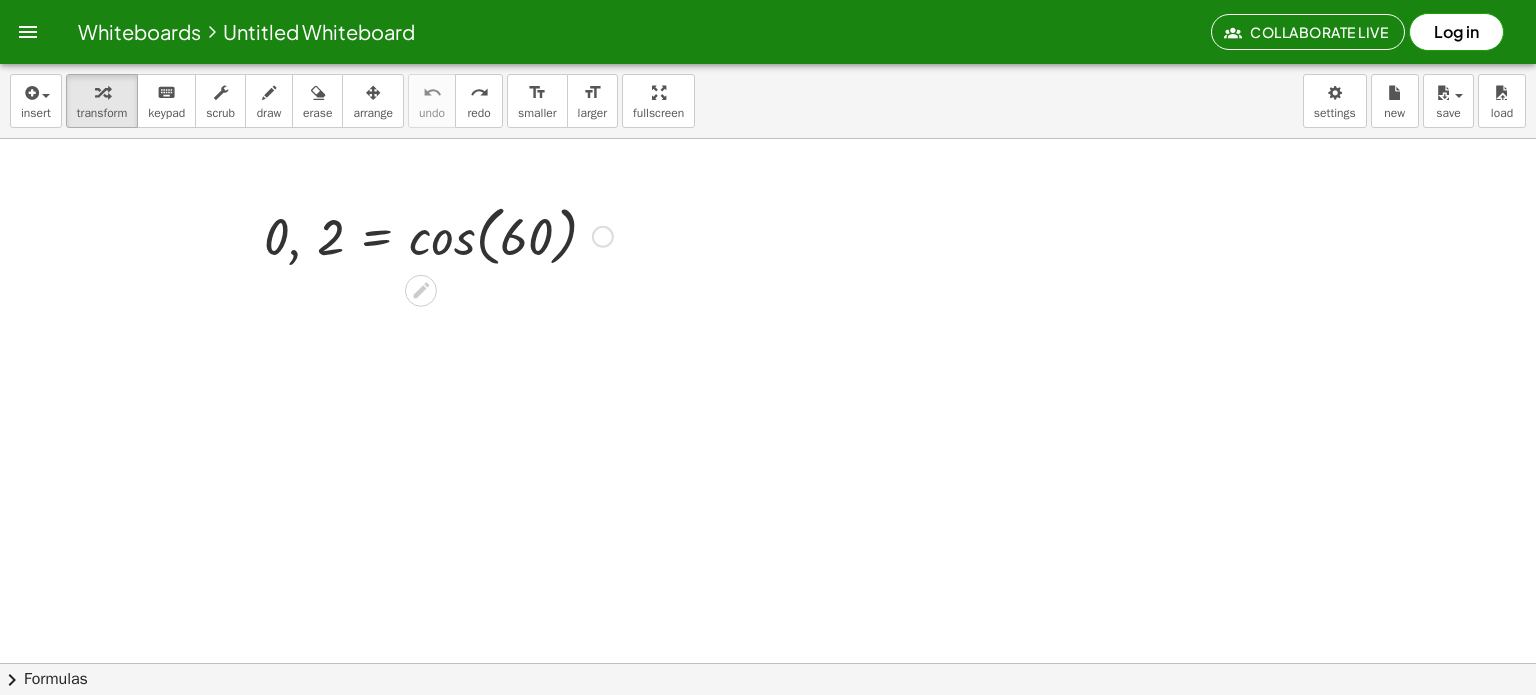 click at bounding box center (438, 235) 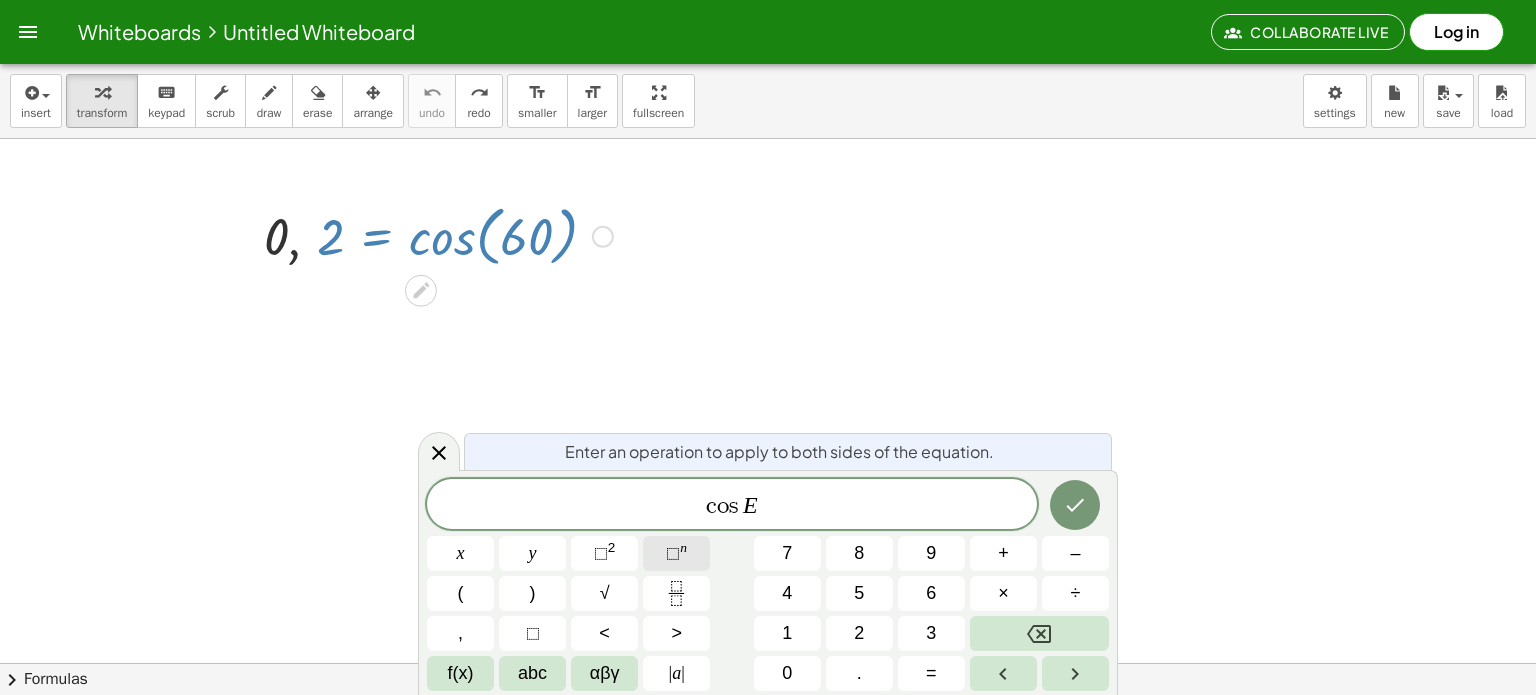 click on "⬚ n" at bounding box center (676, 553) 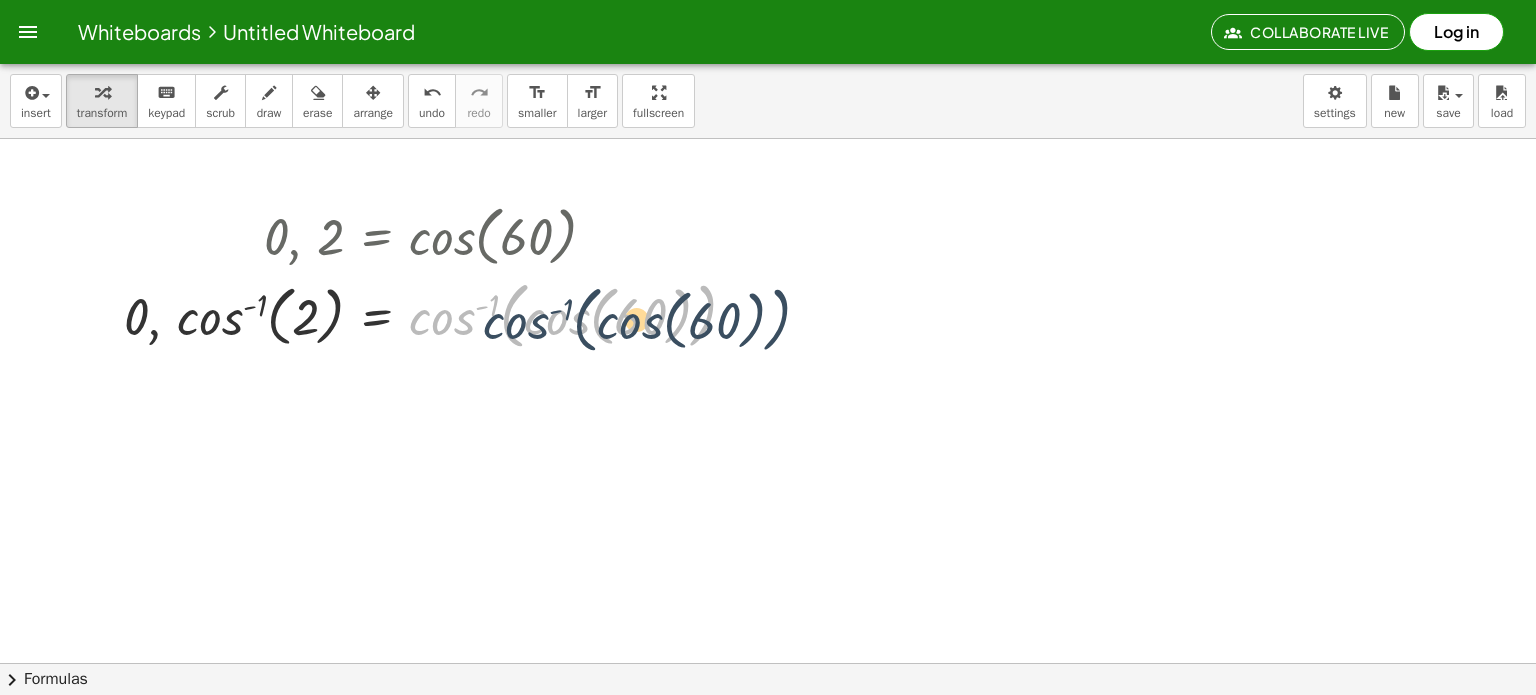 drag, startPoint x: 459, startPoint y: 327, endPoint x: 475, endPoint y: 330, distance: 16.27882 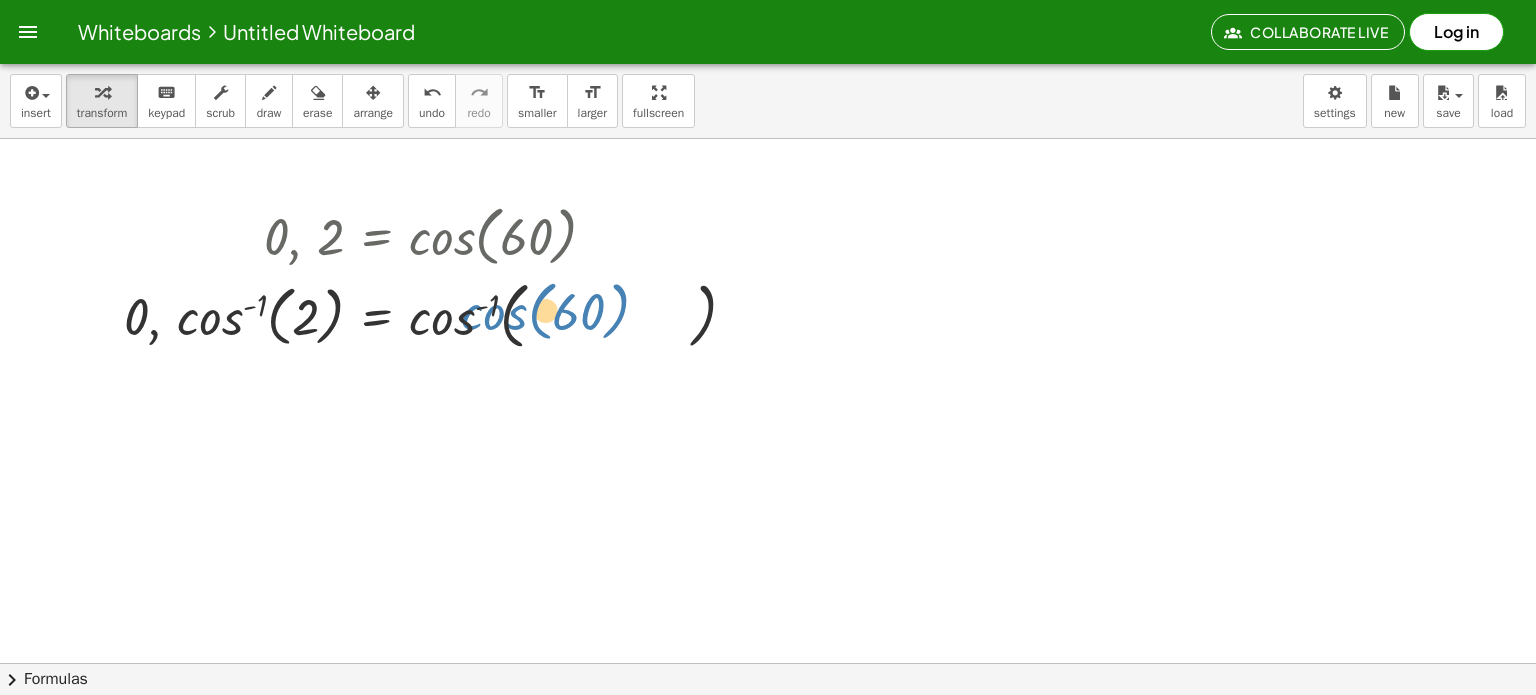drag, startPoint x: 549, startPoint y: 324, endPoint x: 488, endPoint y: 319, distance: 61.204575 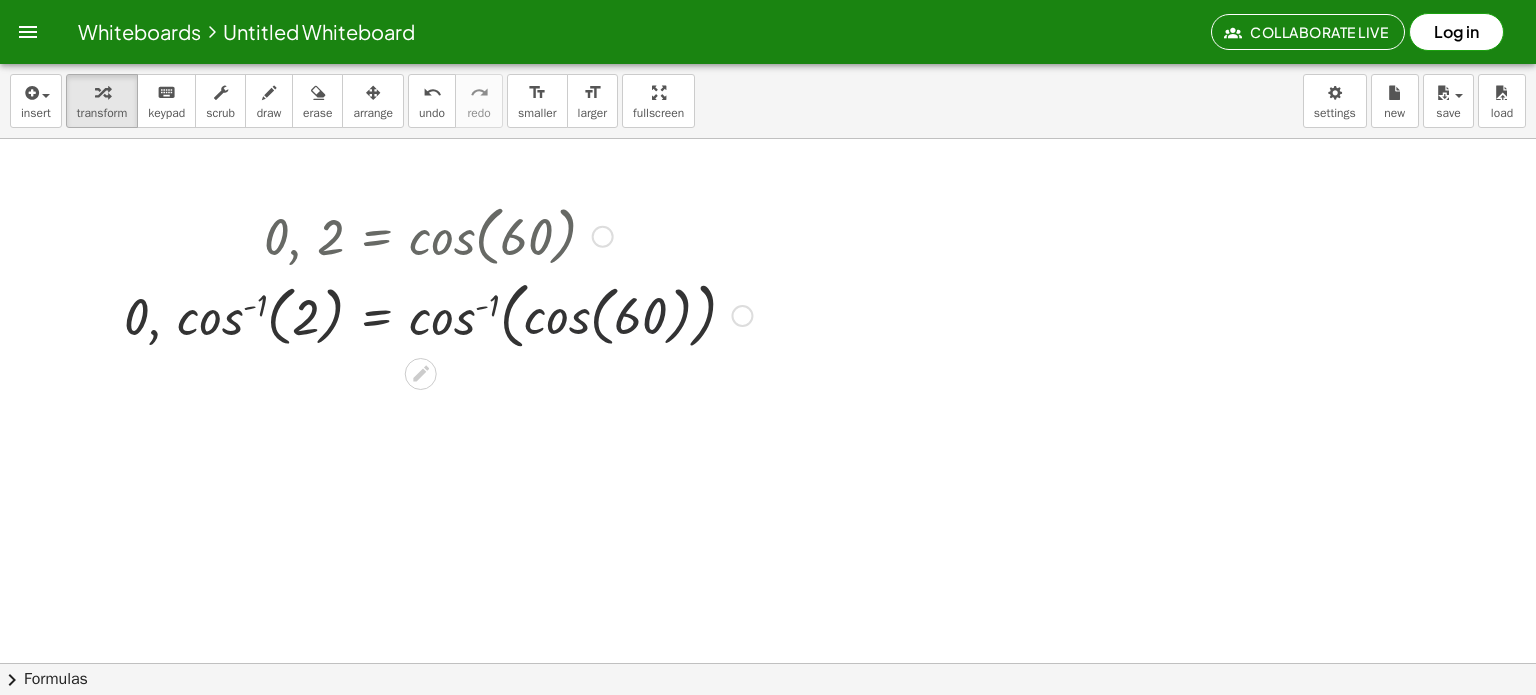 click at bounding box center [438, 314] 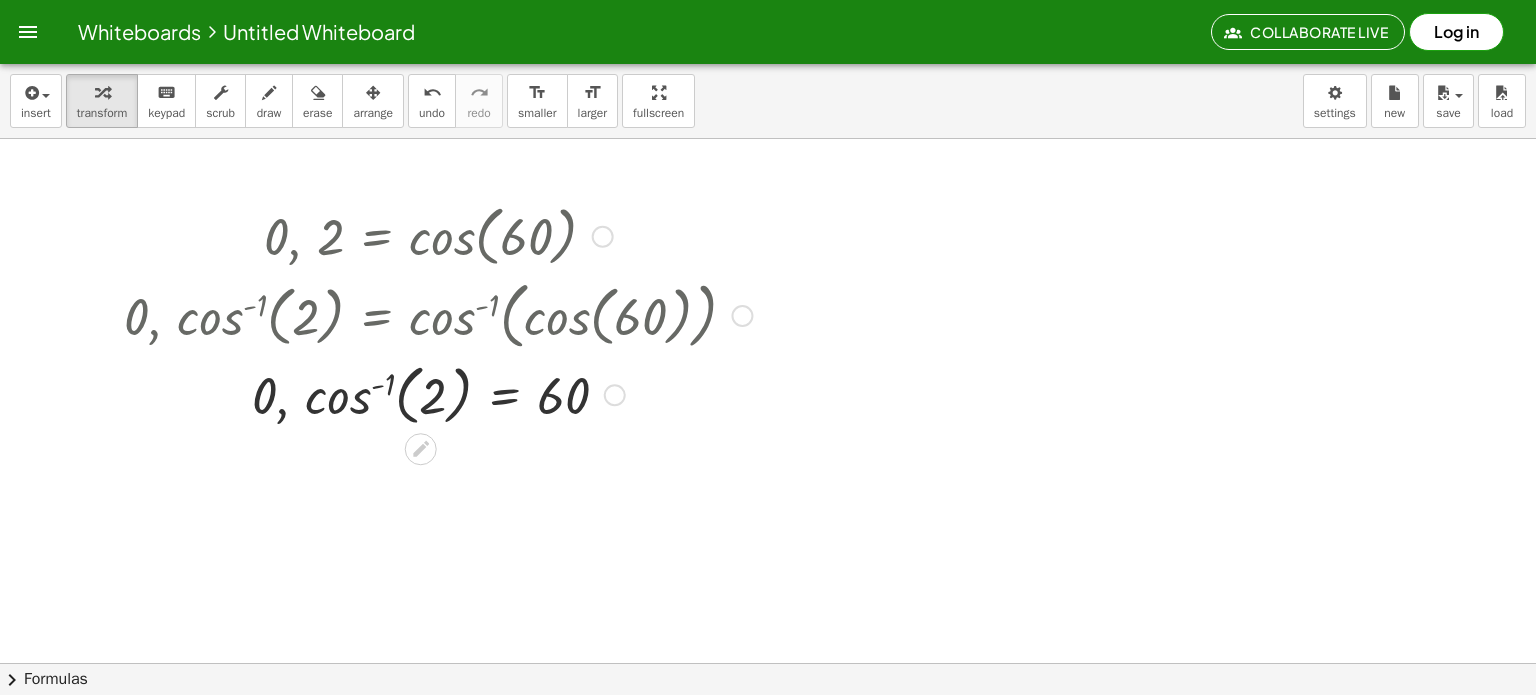 click at bounding box center (438, 394) 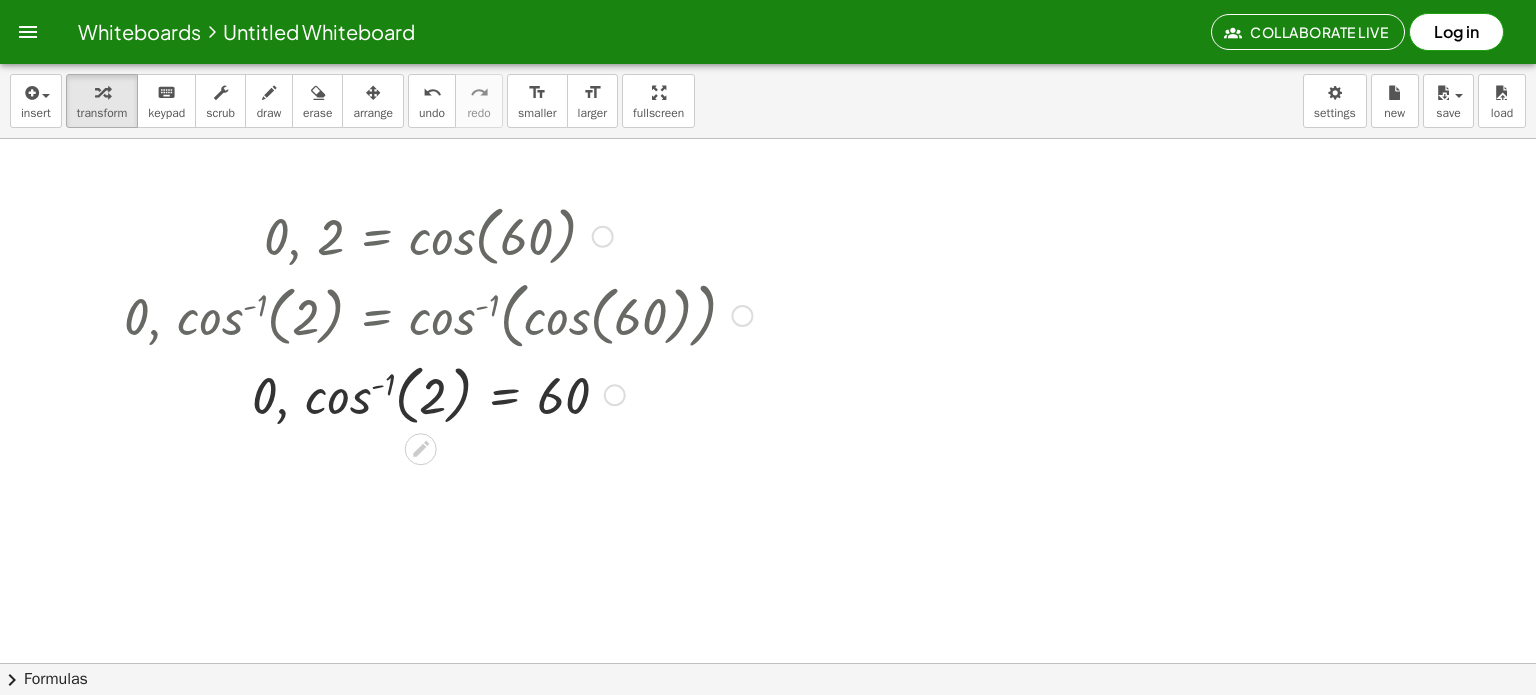 click at bounding box center [603, 237] 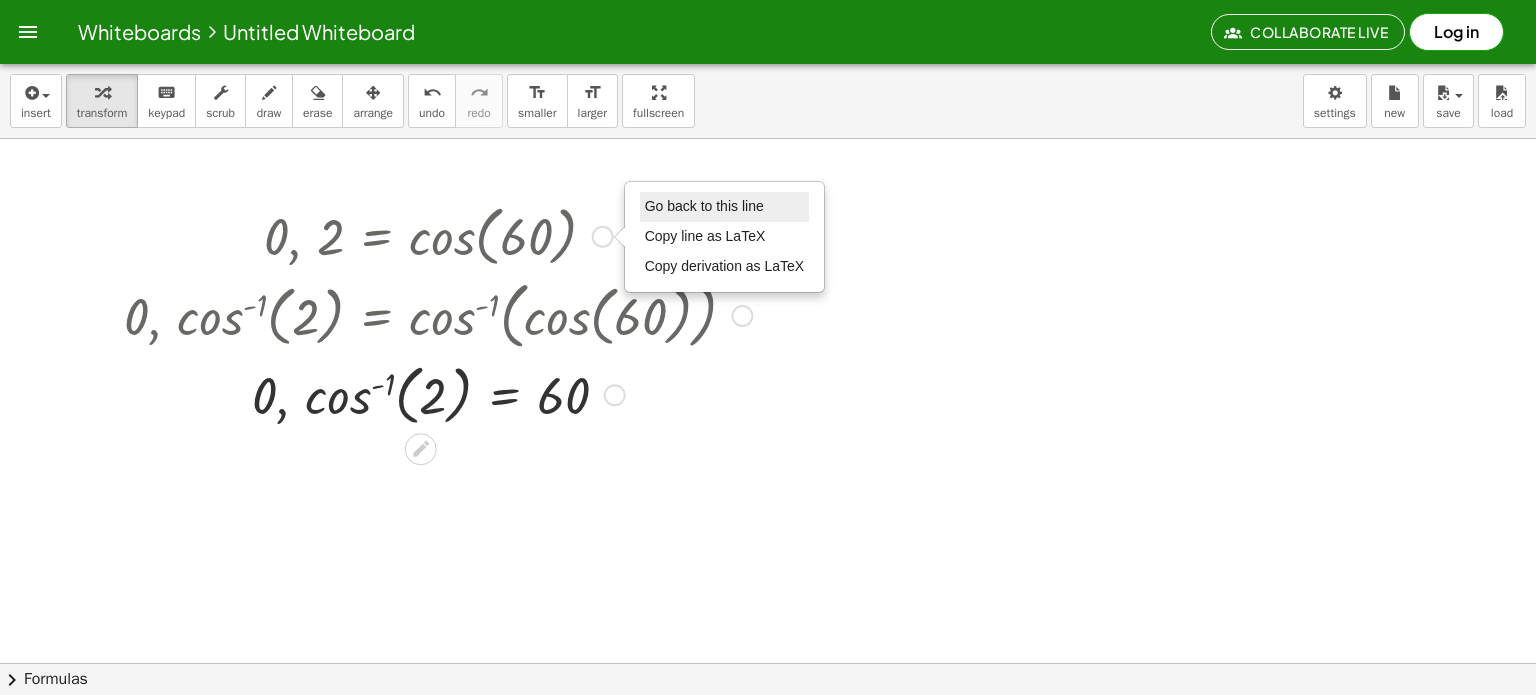 click on "Go back to this line" at bounding box center [704, 206] 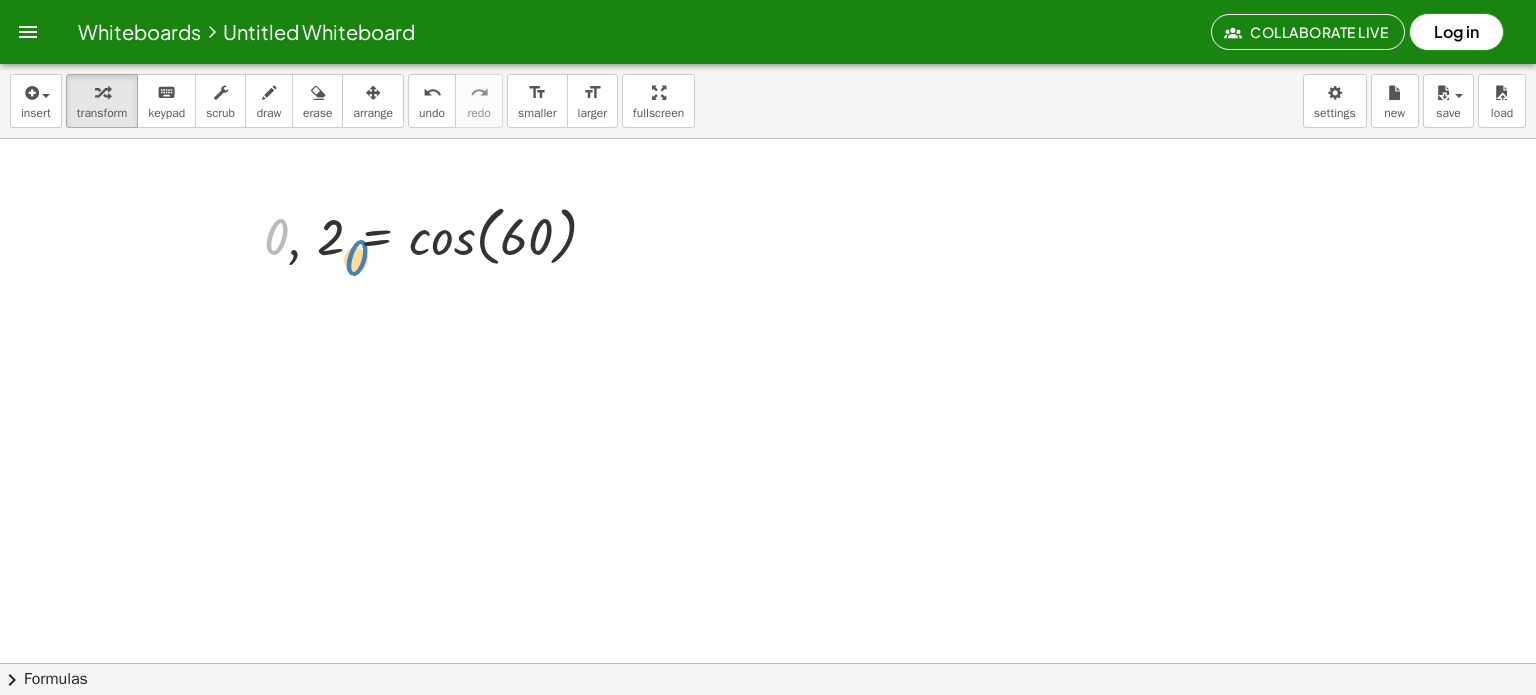 click at bounding box center (438, 235) 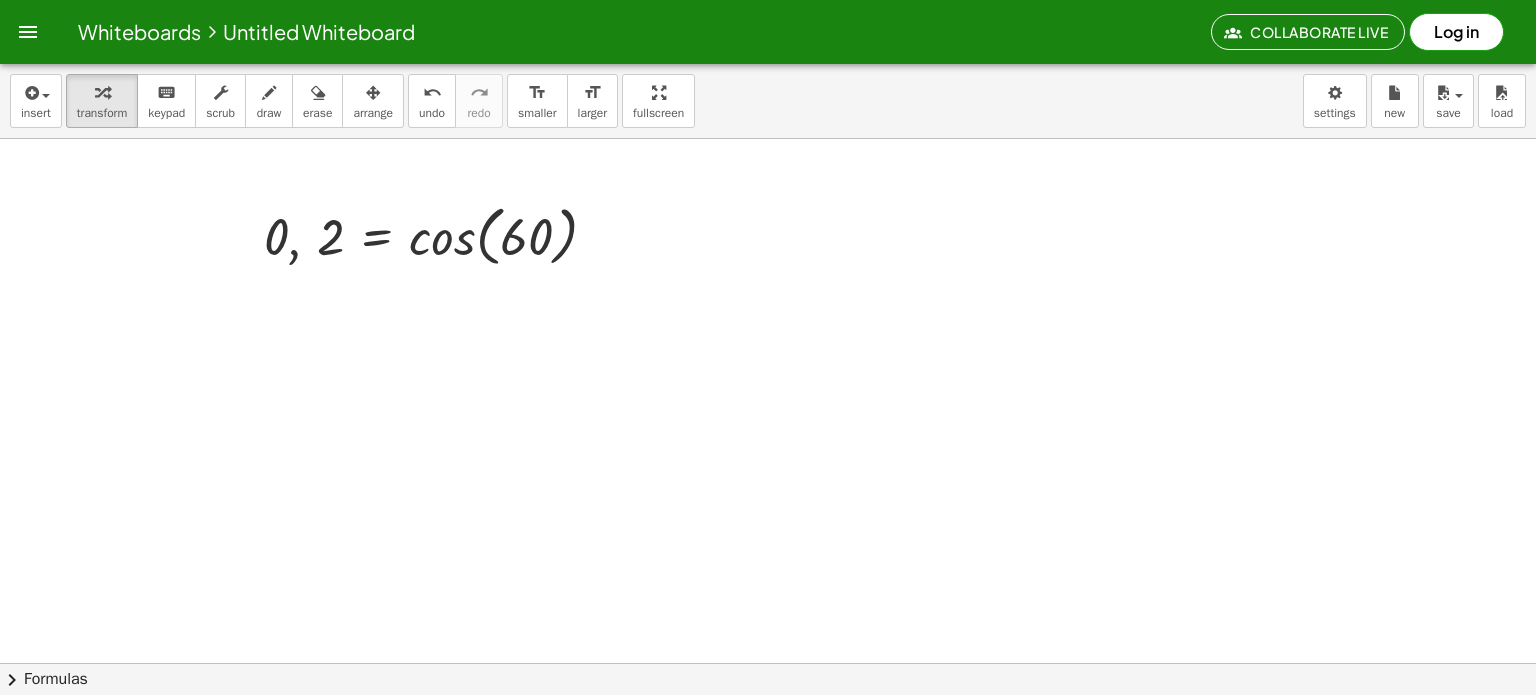 click on "Go back to this line Copy line as LaTeX Copy derivation as LaTeX" at bounding box center (603, 237) 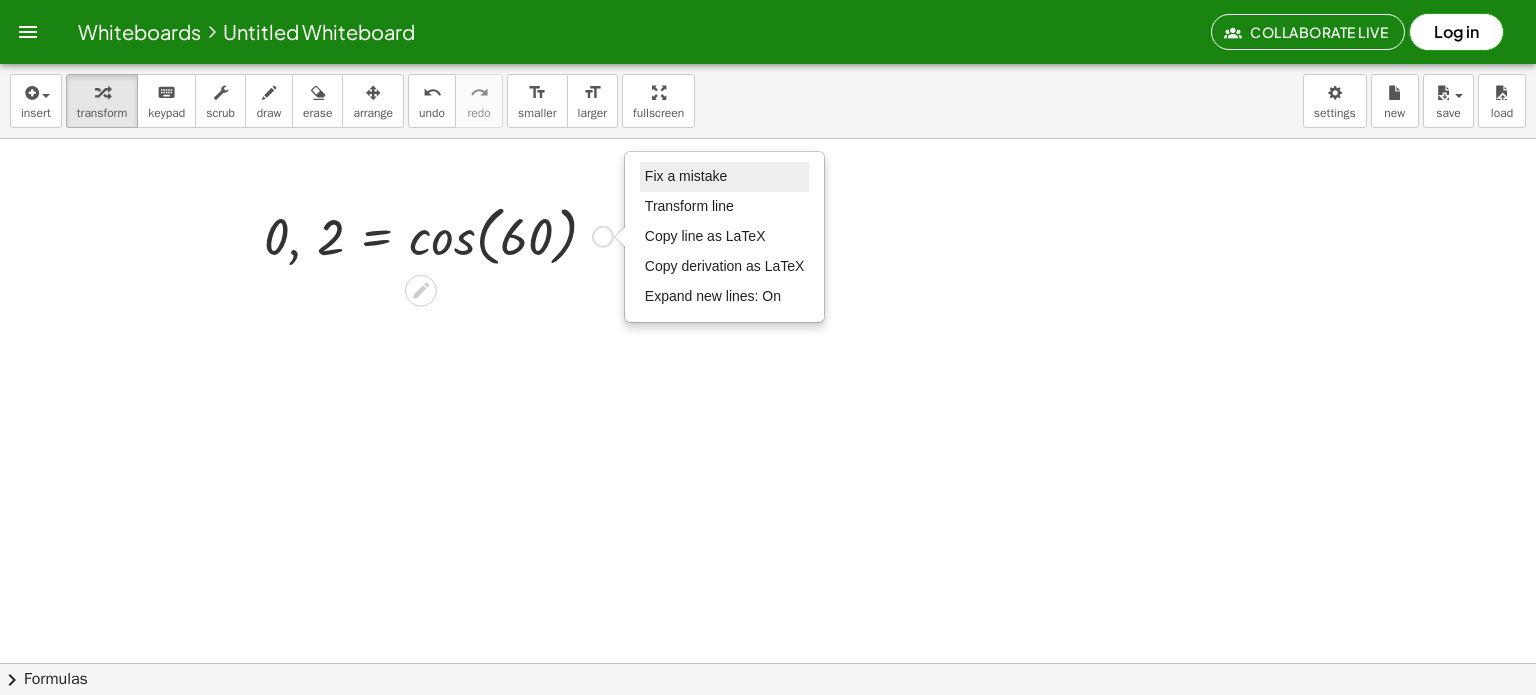 click on "Fix a mistake" at bounding box center [686, 176] 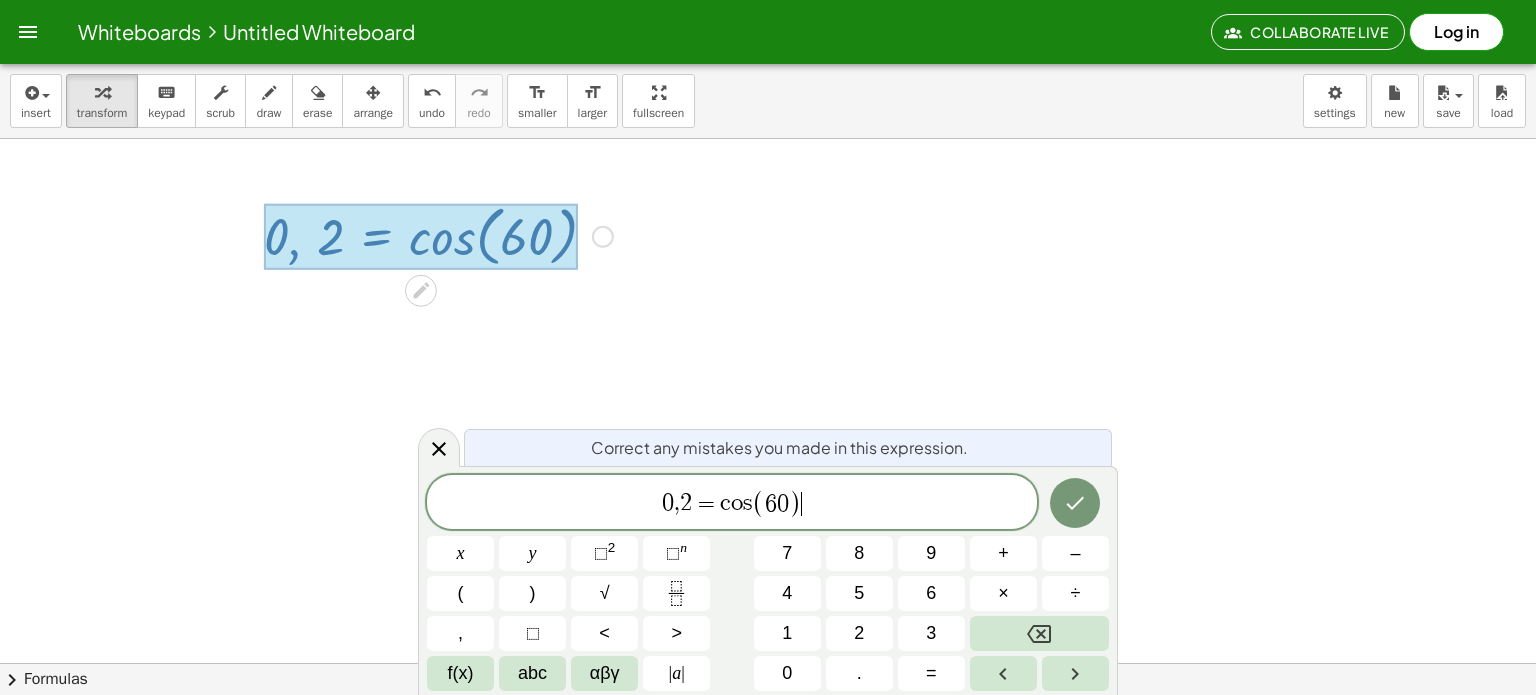 click on "0 , 2 = c o s ( 6 0 ) ​" at bounding box center (732, 503) 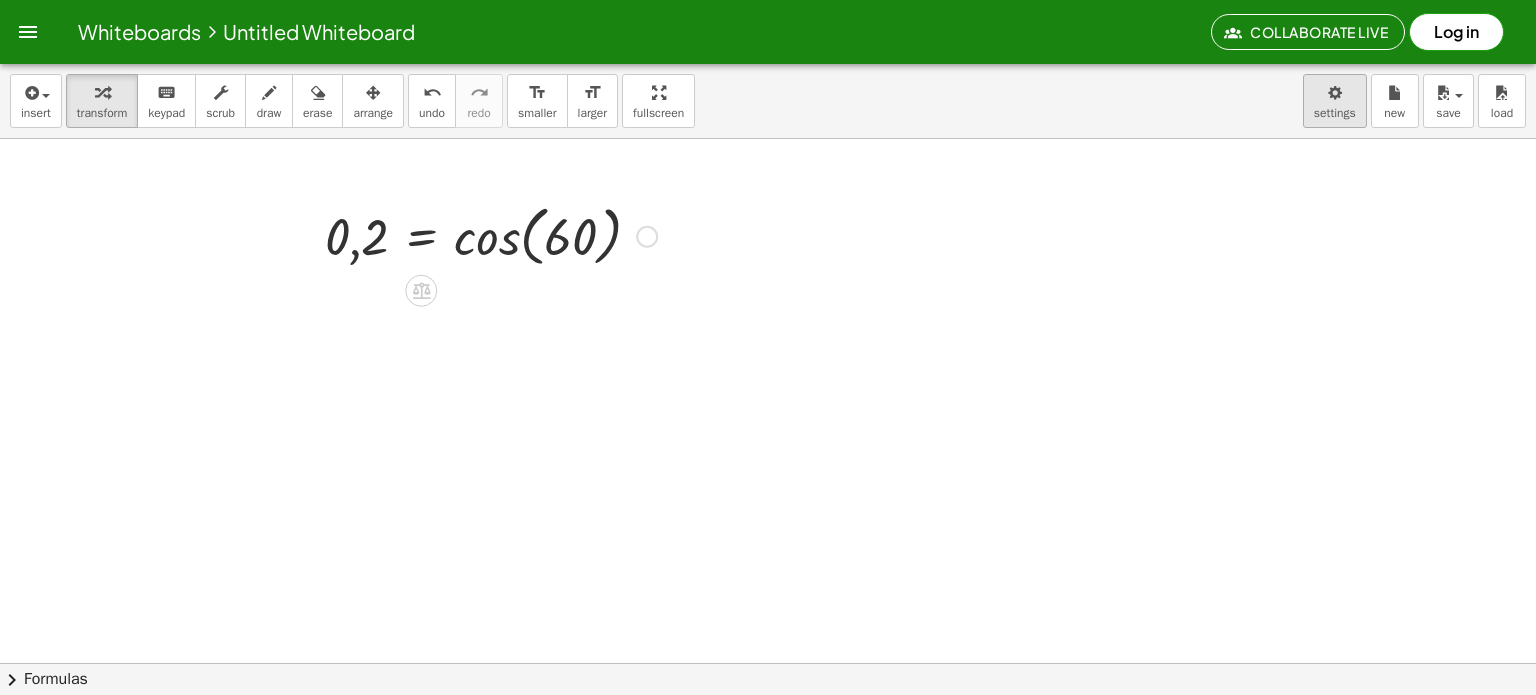 click on "Whiteboards     Untitled Whiteboard Collaborate Live  Log in  Graspable Math Activities Get Started Activity Bank Assigned Work Classes Whiteboards Reference   insert select one: Math Expression Function Text Youtube Video Graphing Geometry Geometry 3D transform keyboard keypad scrub draw erase arrange undo undo redo redo format_size smaller format_size larger fullscreen load   save new settings 0,2 = cos ( , 60 ) Fix a mistake Transform line Copy line as LaTeX Copy derivation as LaTeX Expand new lines: On × chevron_right  Formulas
Drag one side of a formula onto a highlighted expression on the canvas to apply it.
Quadratic Formula
+ · a · x 2 + · b · x + c = 0
⇔
x = · ( − b ± 2 √ ( + b 2 − · 4 · a · c ) ) · 2 · a
+ x 2 + · p · x + q = 0
x = − · p ·" at bounding box center (768, 347) 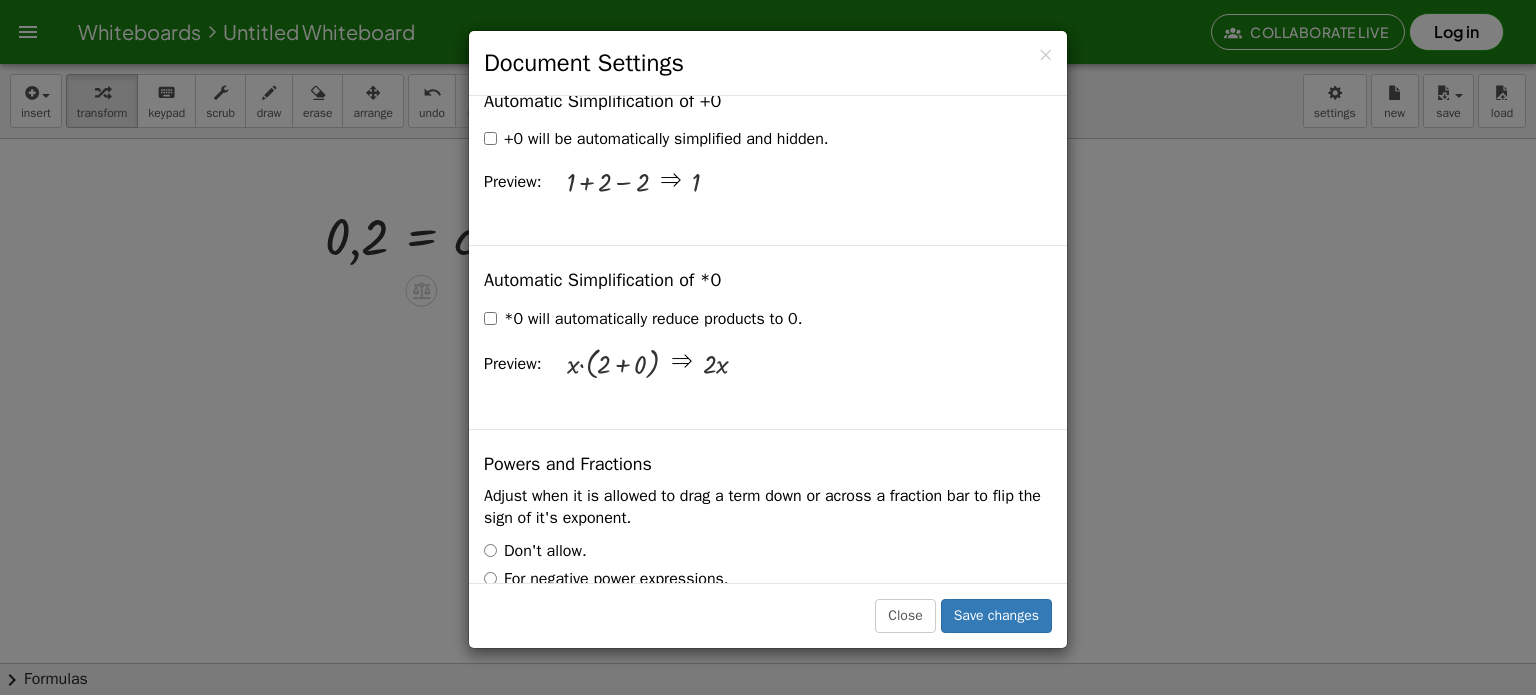 scroll, scrollTop: 3000, scrollLeft: 0, axis: vertical 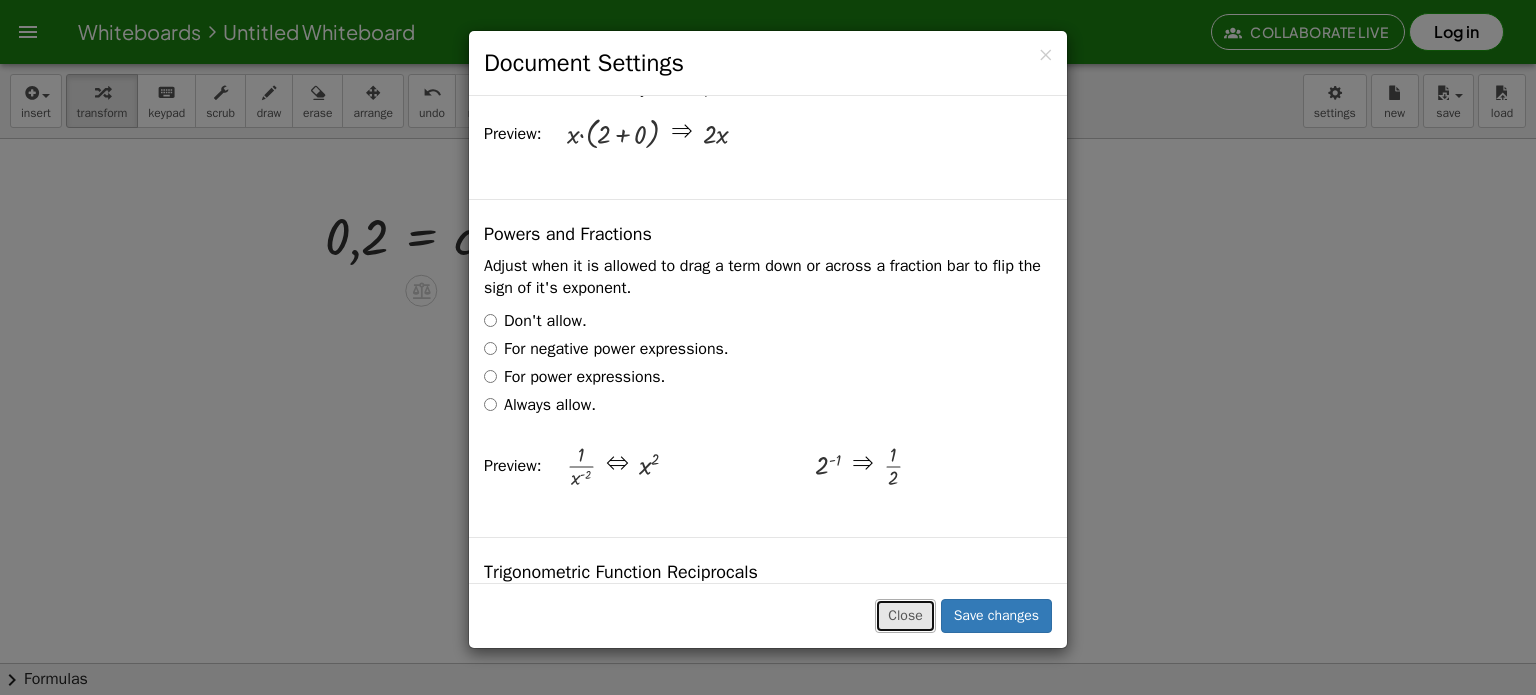 click on "Close" at bounding box center (905, 616) 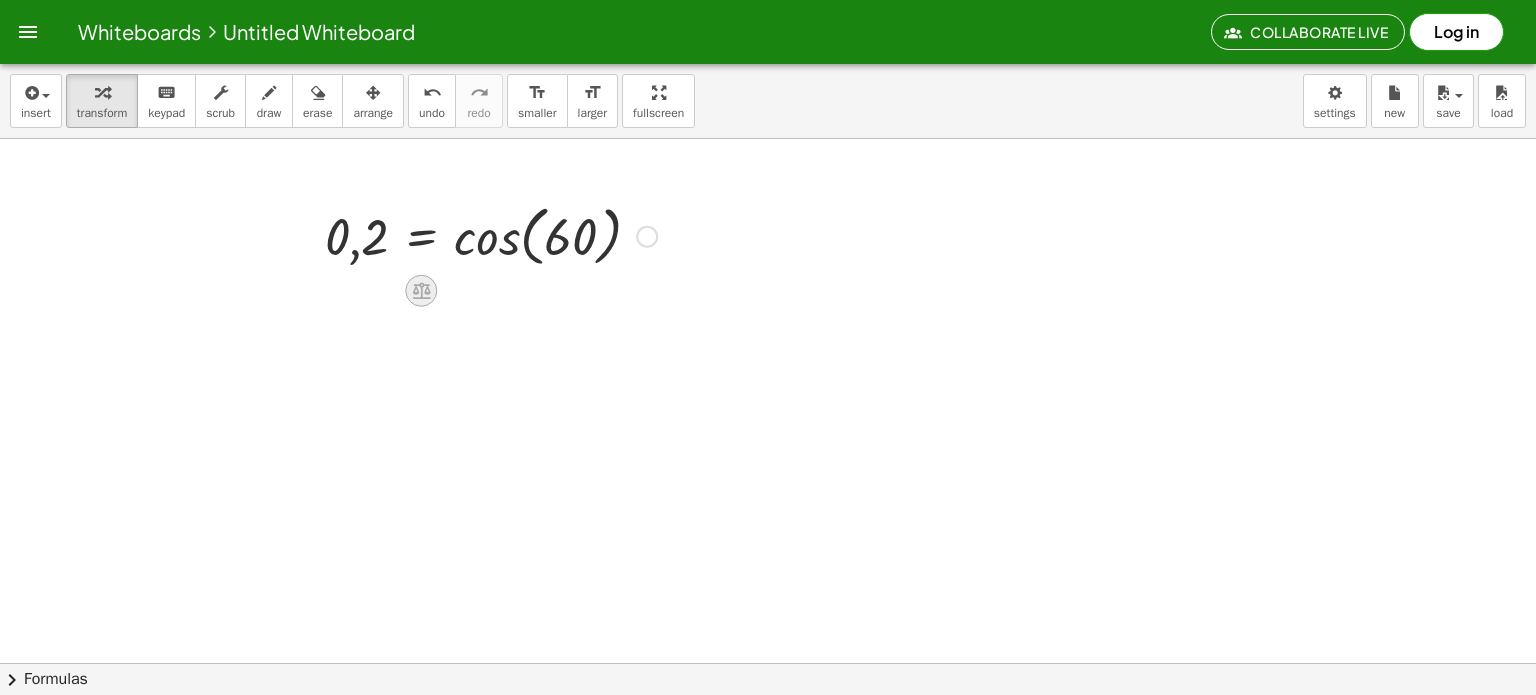 click 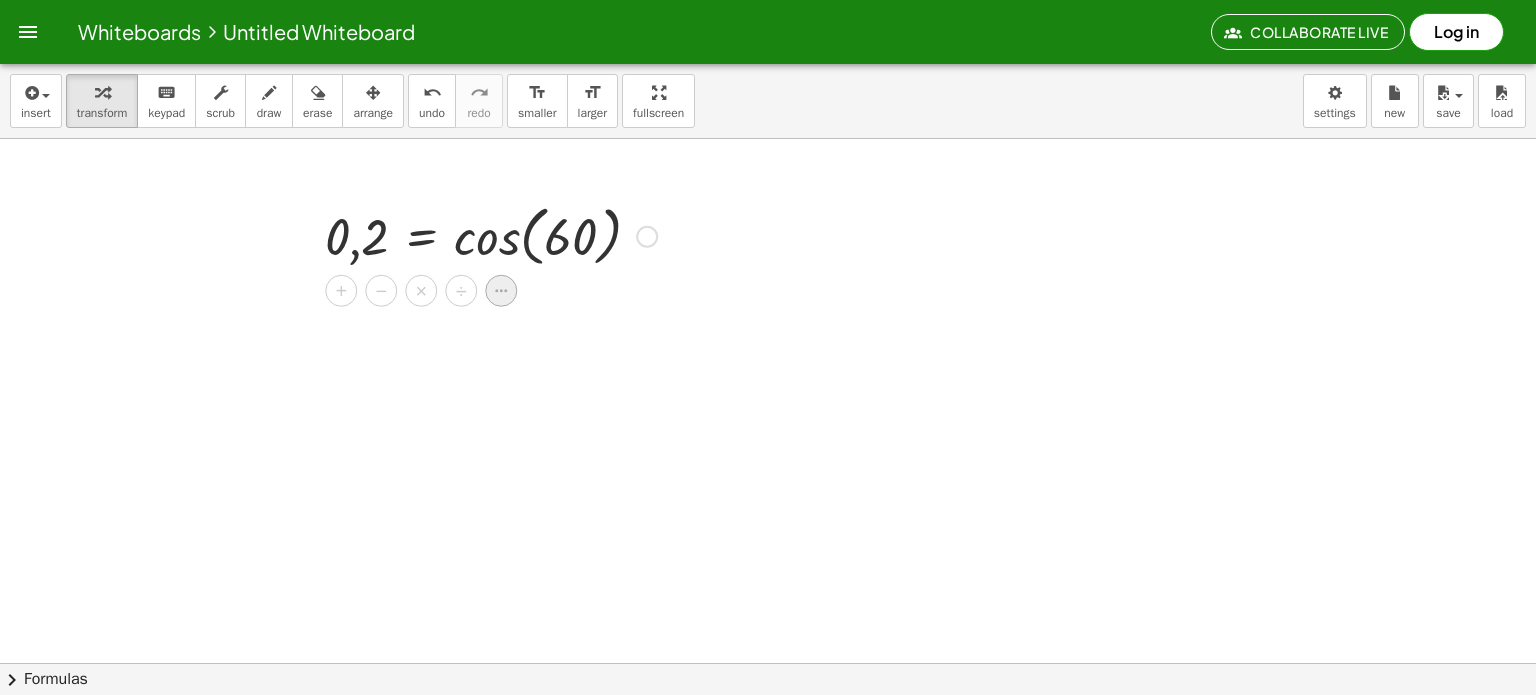 click 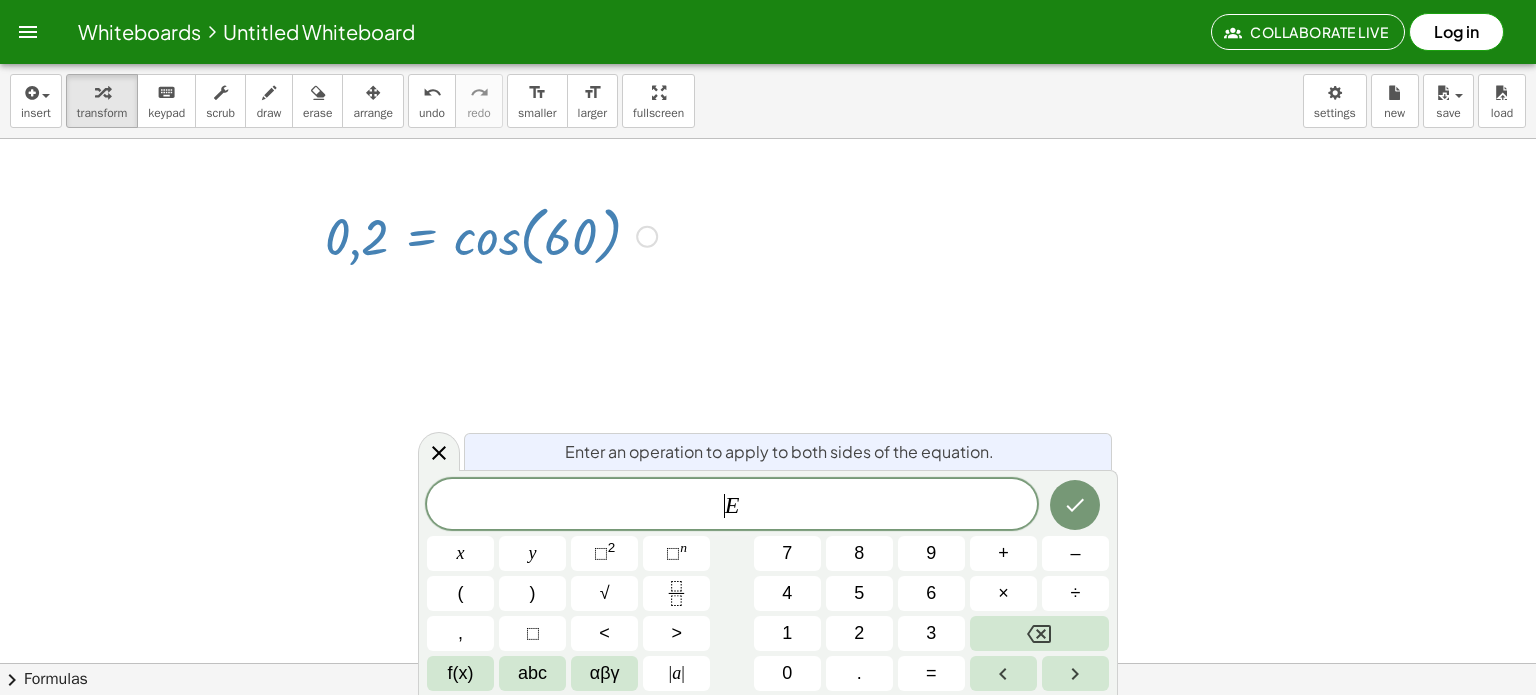 click on "​ E" 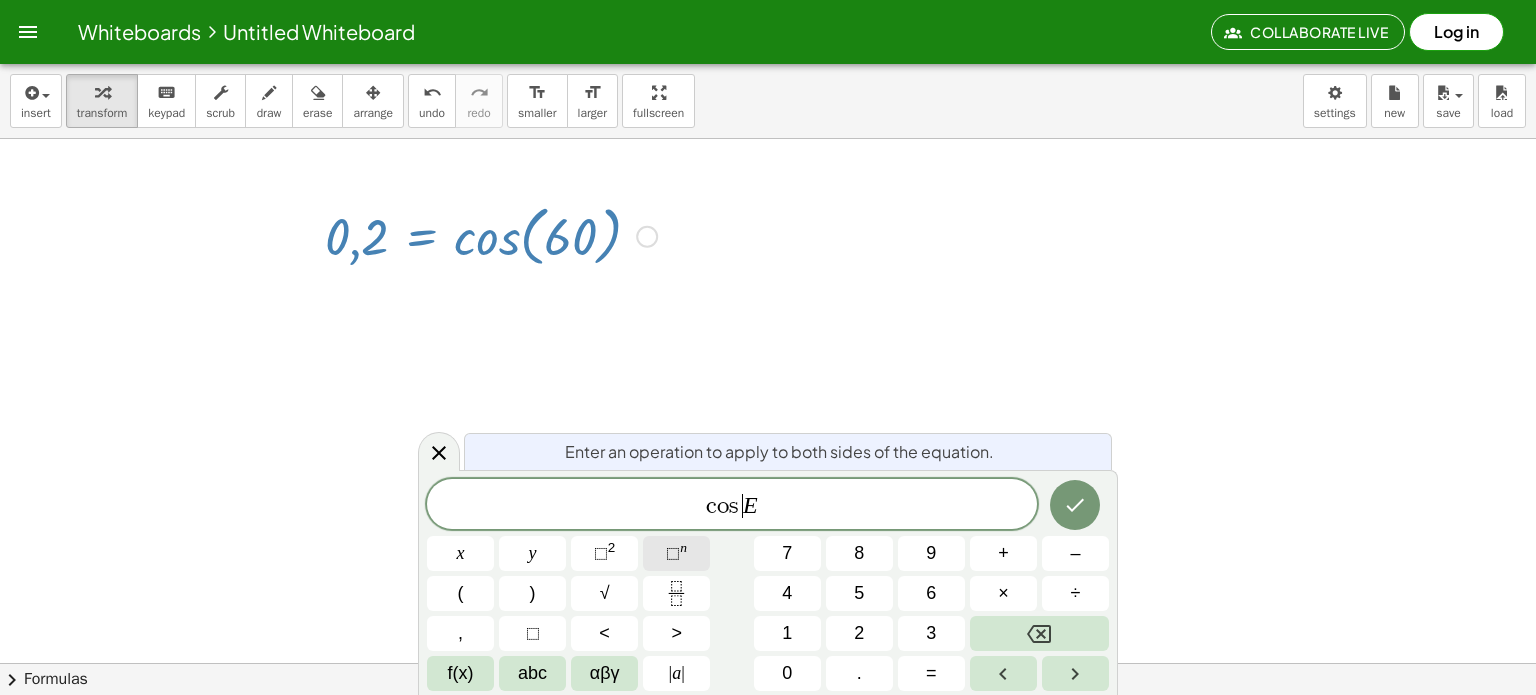 click on "⬚ n" 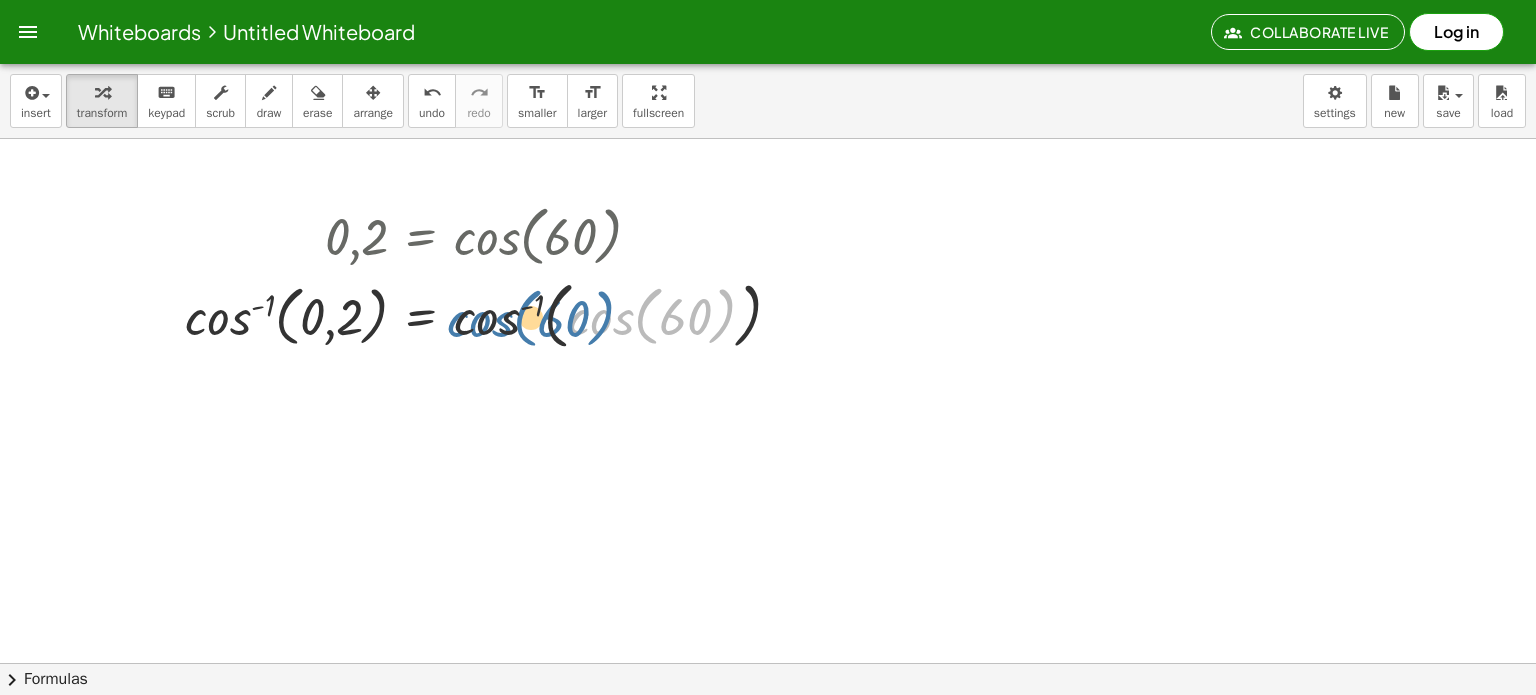 drag, startPoint x: 600, startPoint y: 329, endPoint x: 581, endPoint y: 330, distance: 19.026299 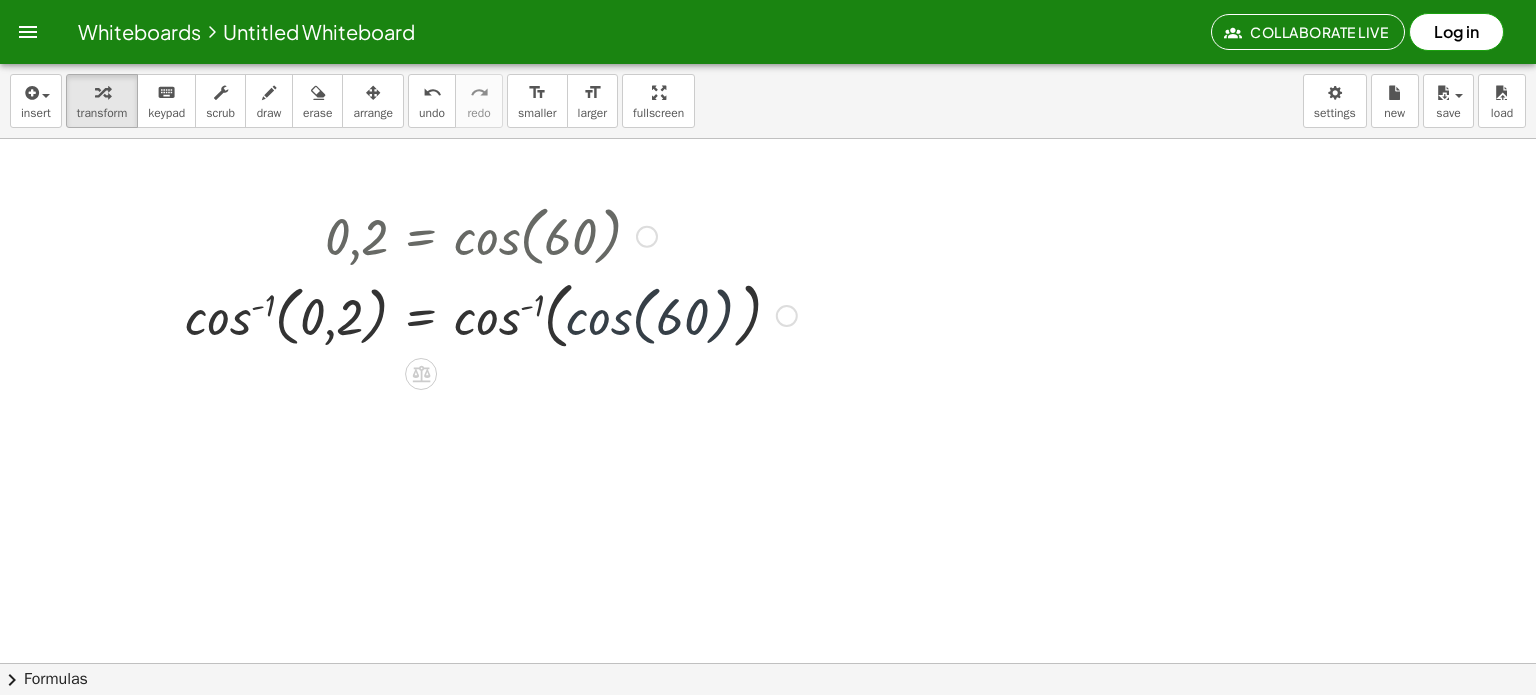 click at bounding box center (491, 314) 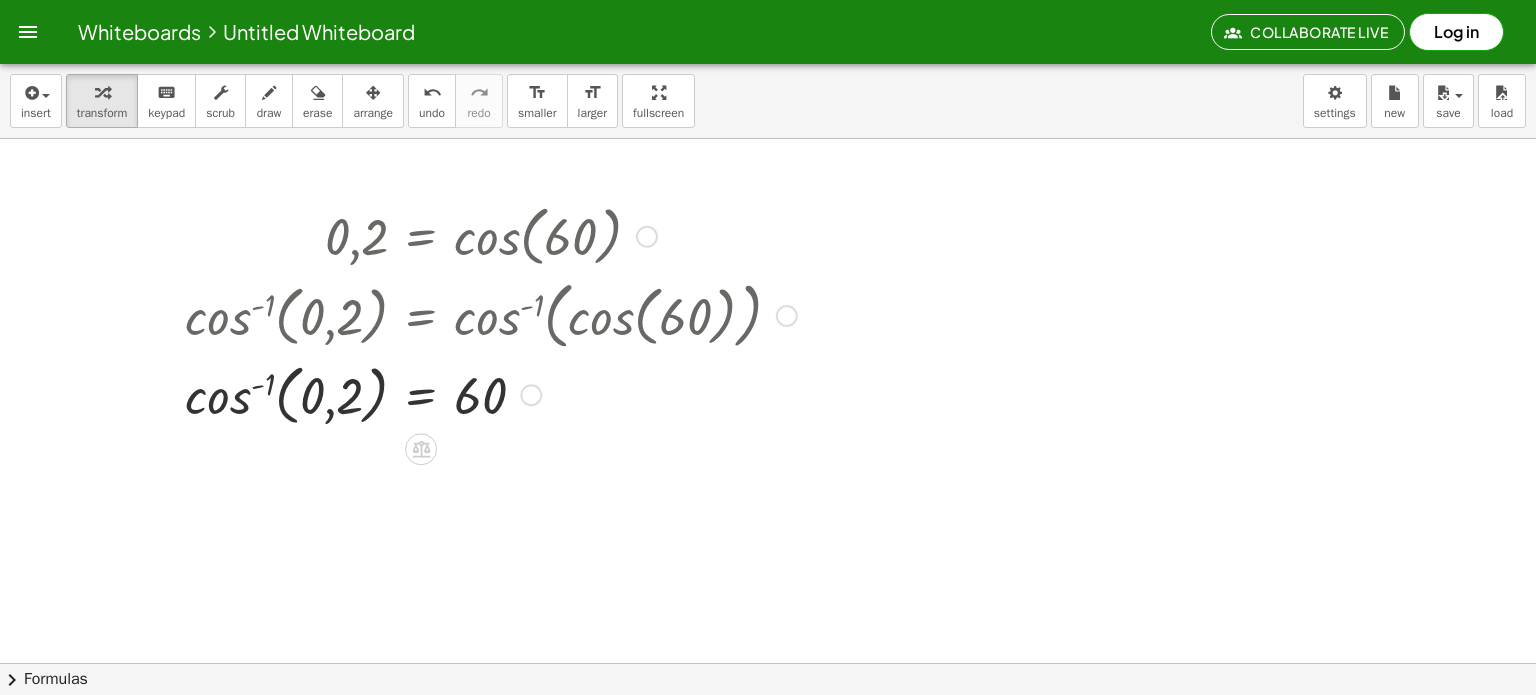 click at bounding box center [491, 394] 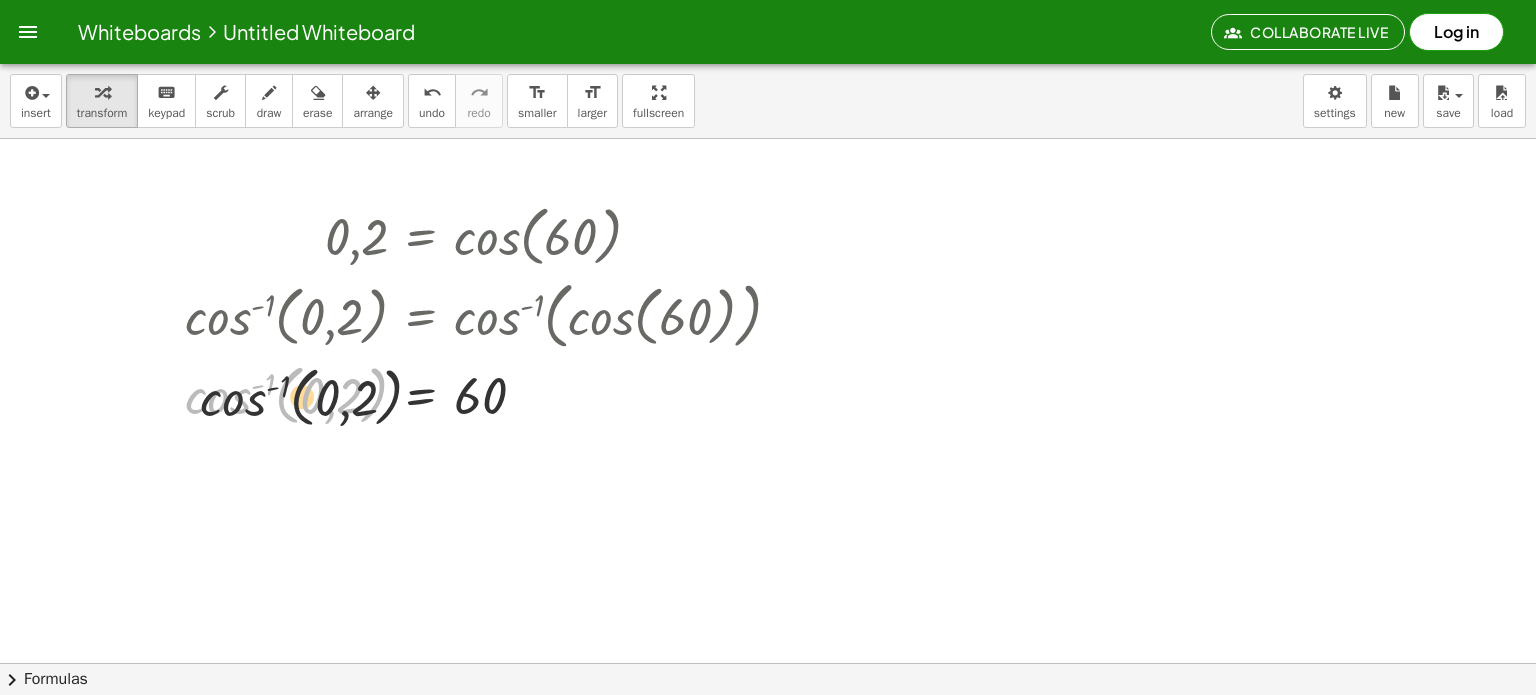 drag, startPoint x: 280, startPoint y: 397, endPoint x: 302, endPoint y: 400, distance: 22.203604 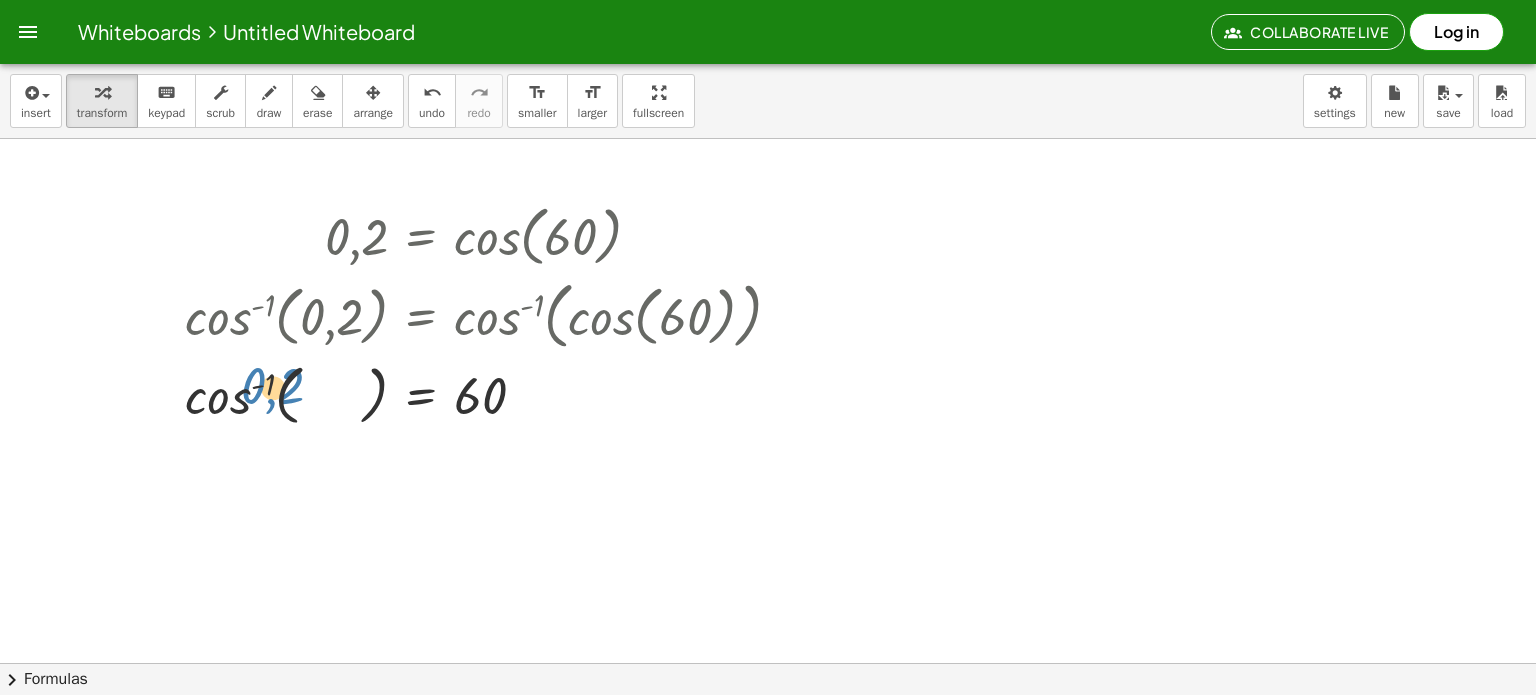 drag, startPoint x: 328, startPoint y: 400, endPoint x: 327, endPoint y: 390, distance: 10.049875 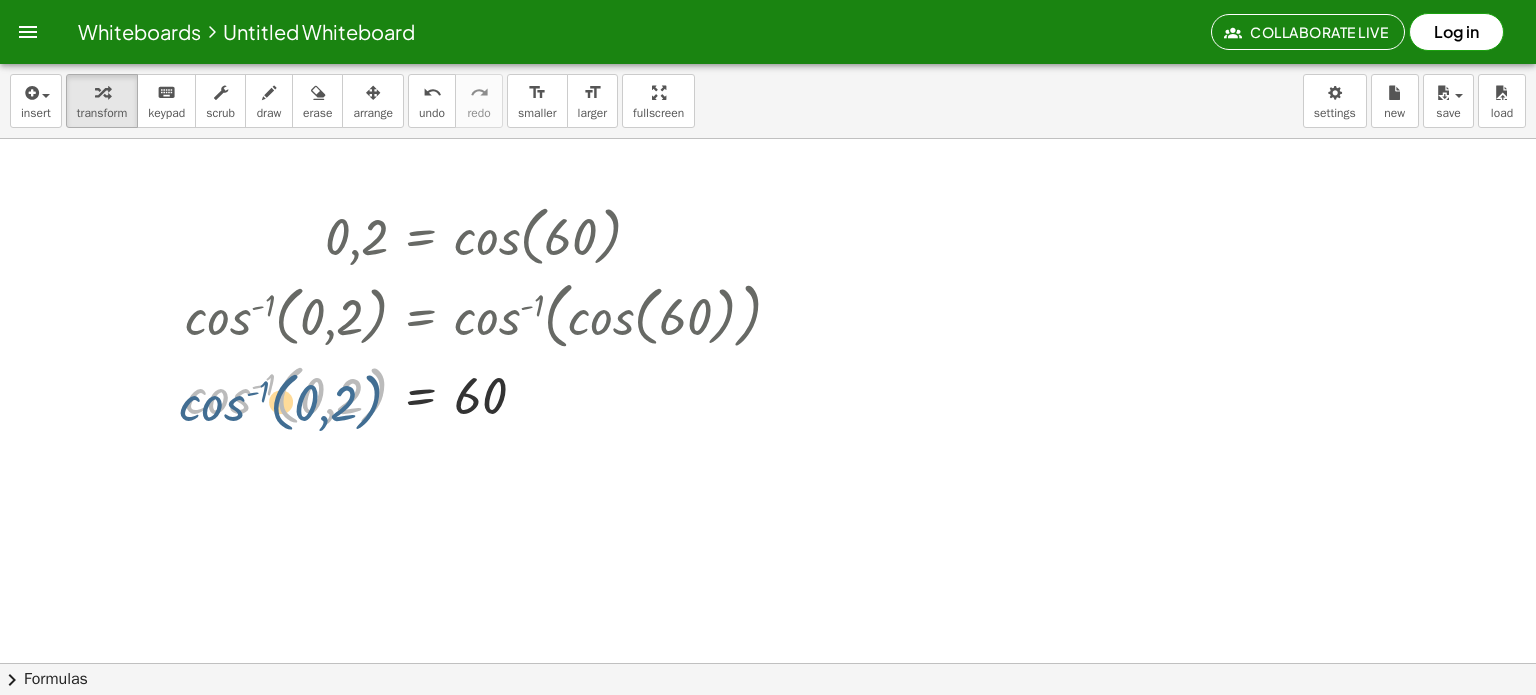 click at bounding box center [491, 394] 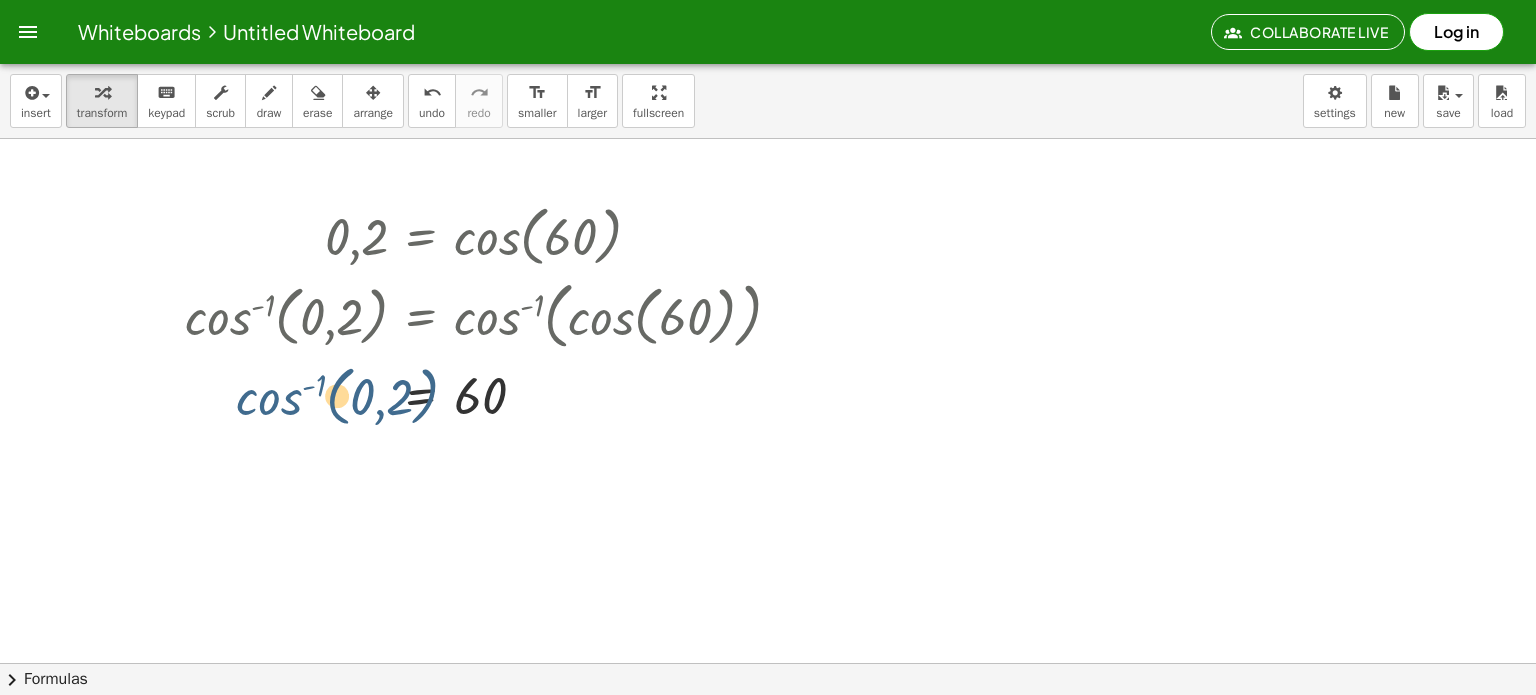 click at bounding box center (491, 394) 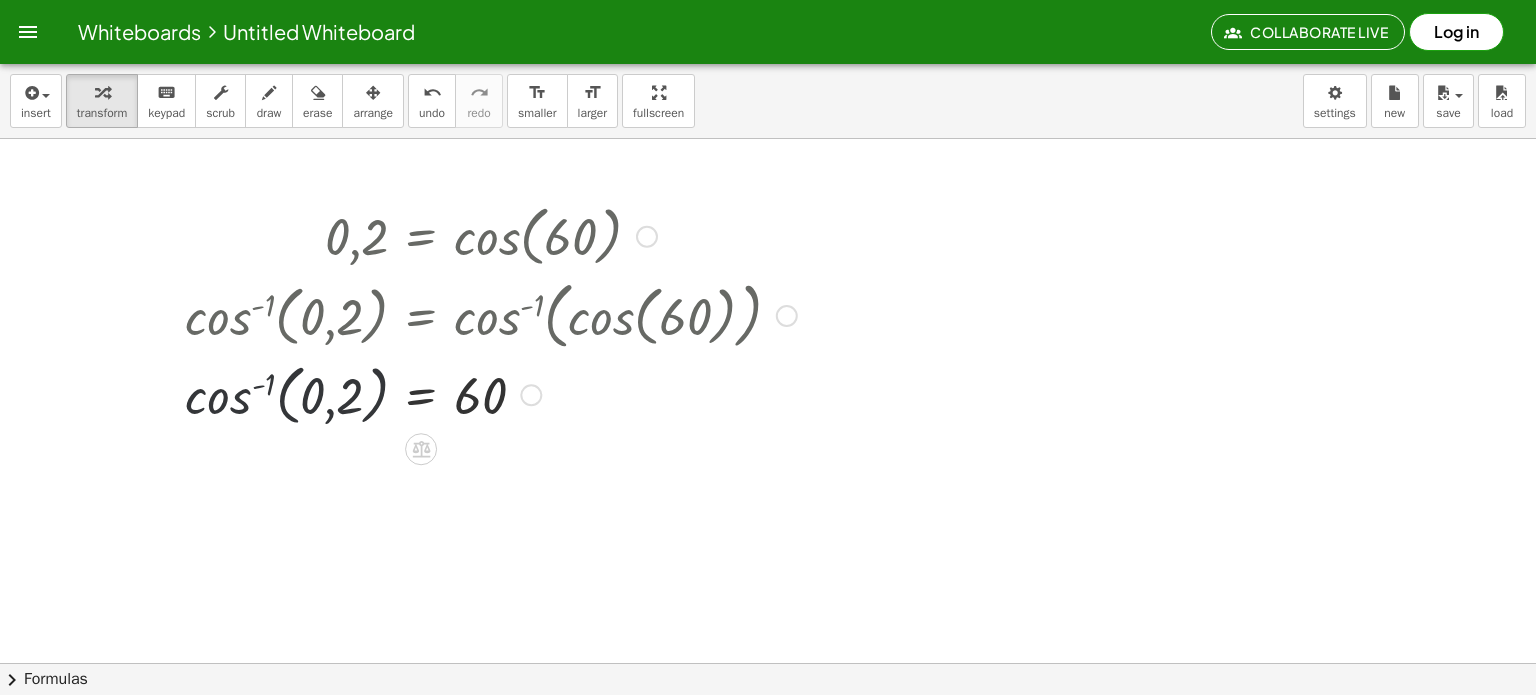 click at bounding box center (491, 394) 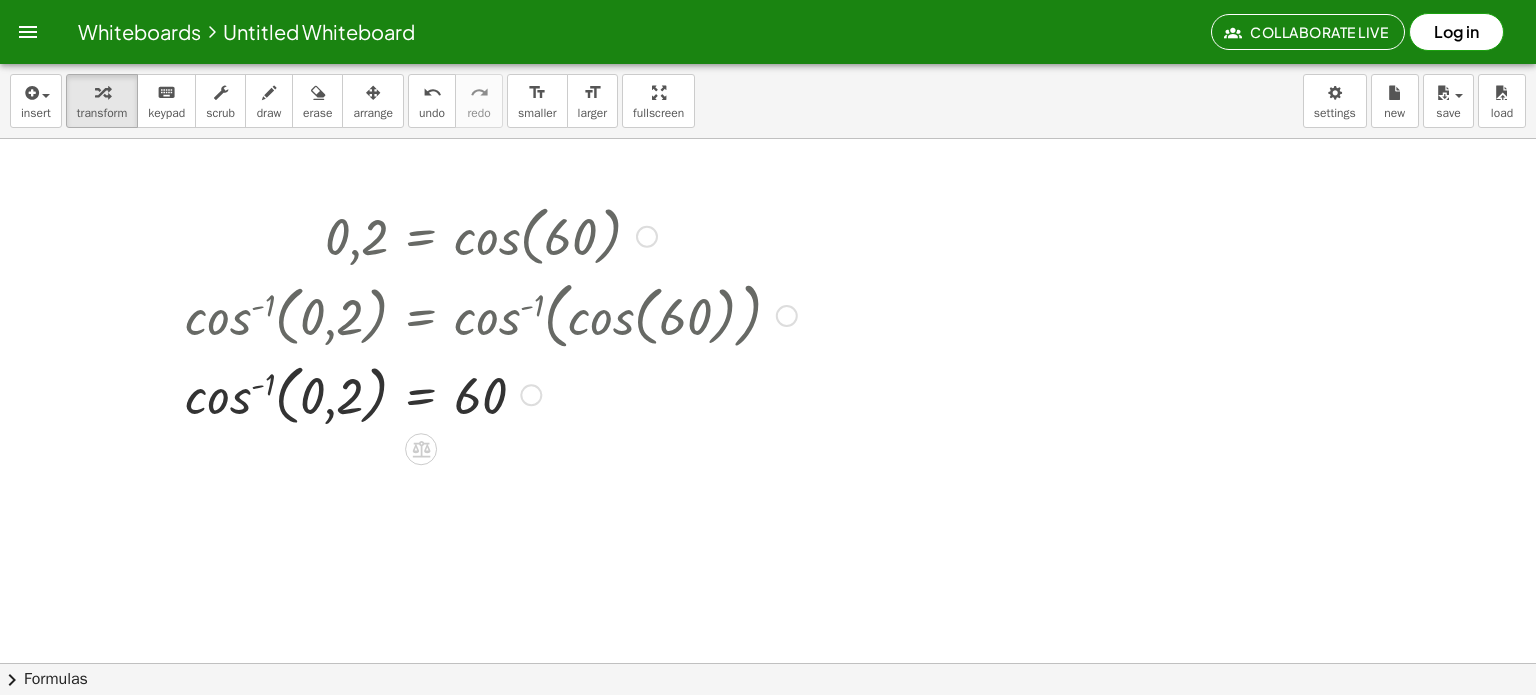 click at bounding box center (491, 394) 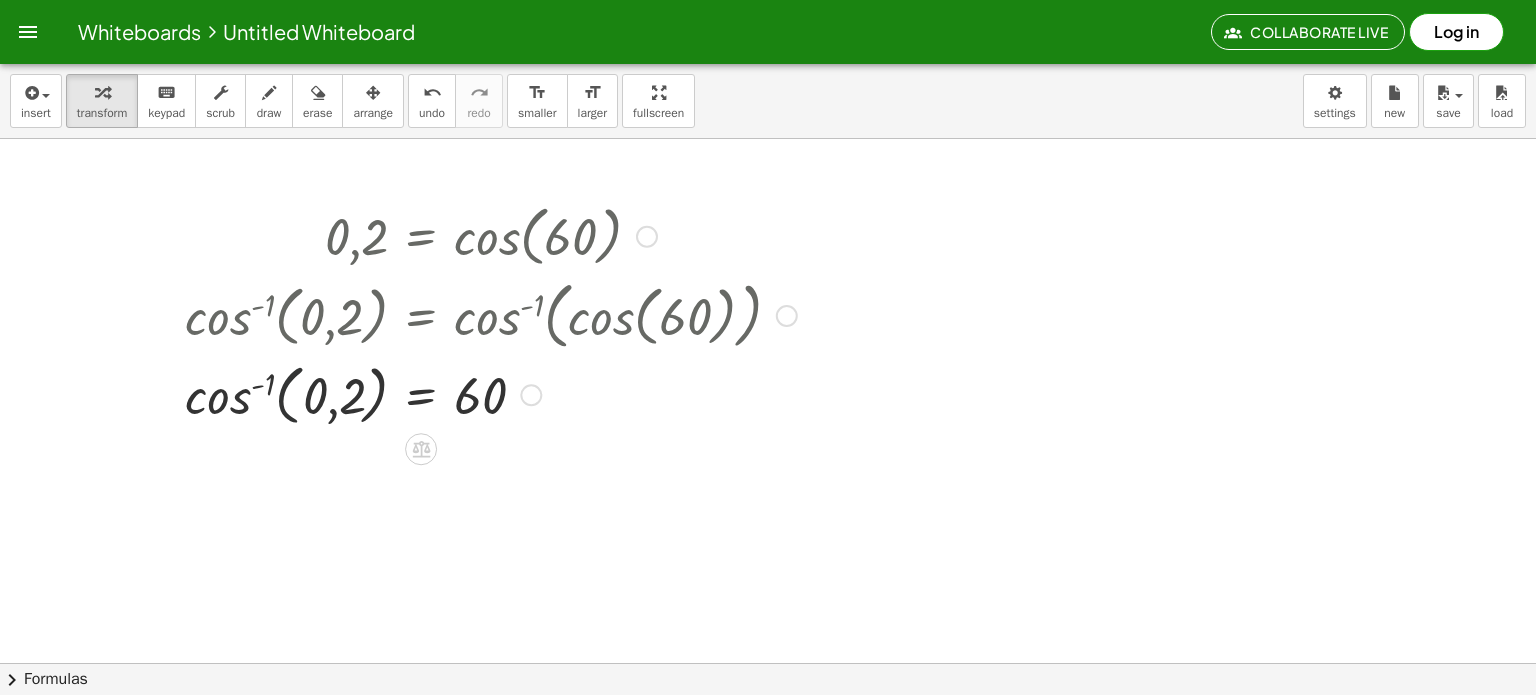 click at bounding box center [491, 394] 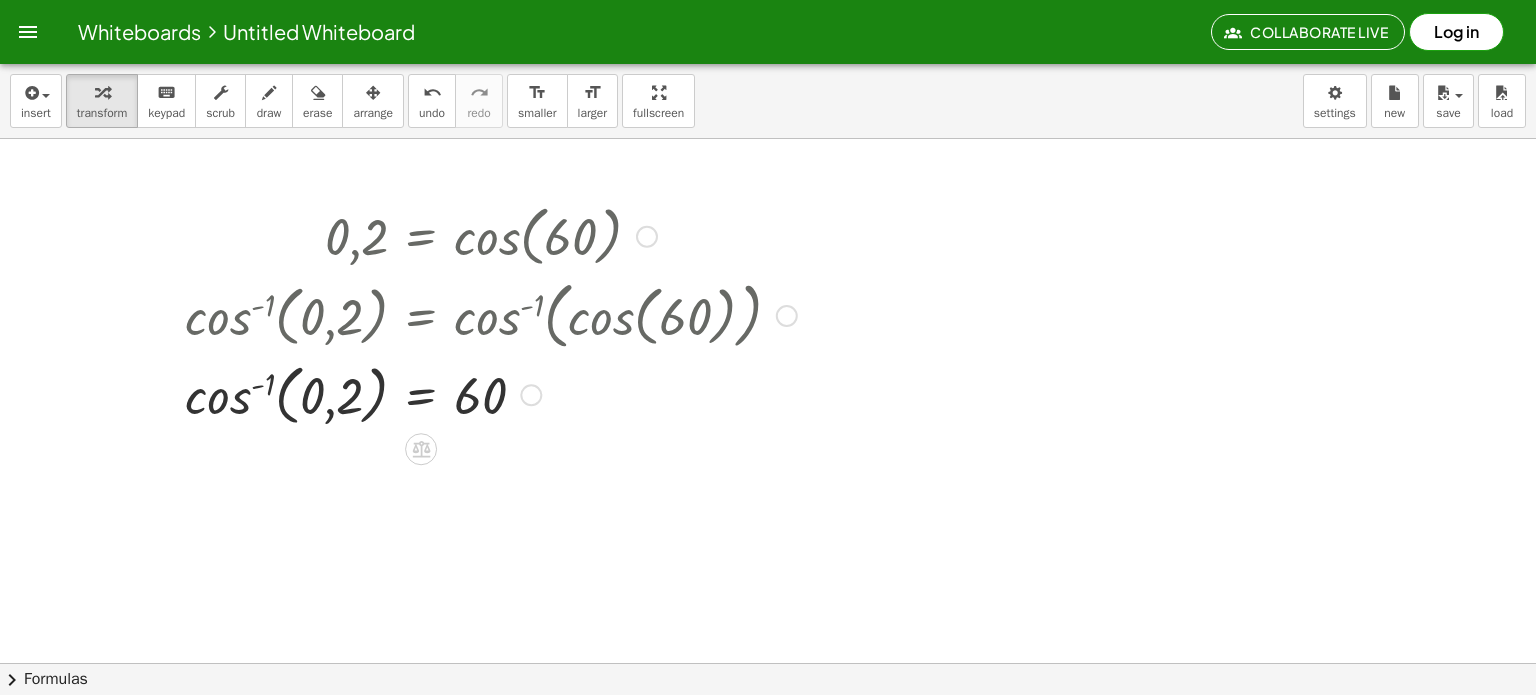 click at bounding box center (491, 394) 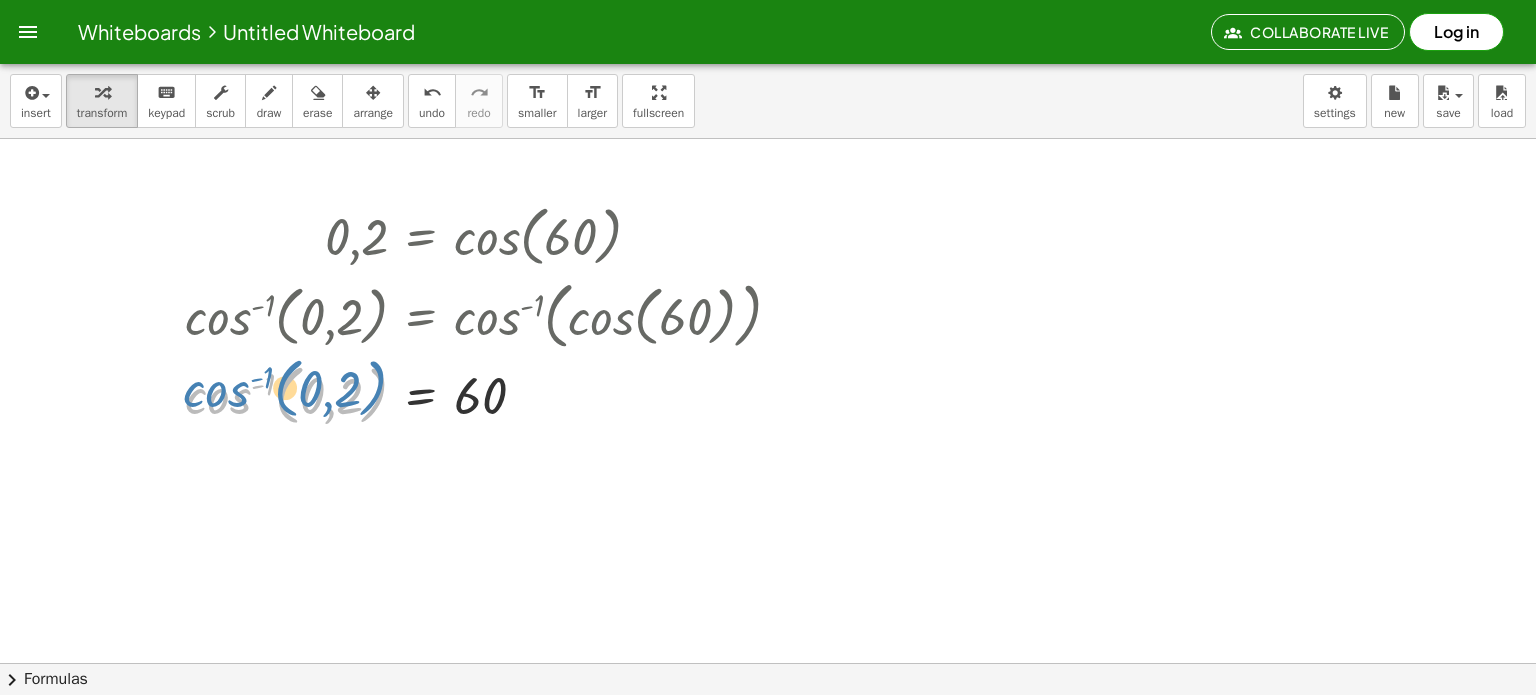 drag, startPoint x: 246, startPoint y: 393, endPoint x: 247, endPoint y: 383, distance: 10.049875 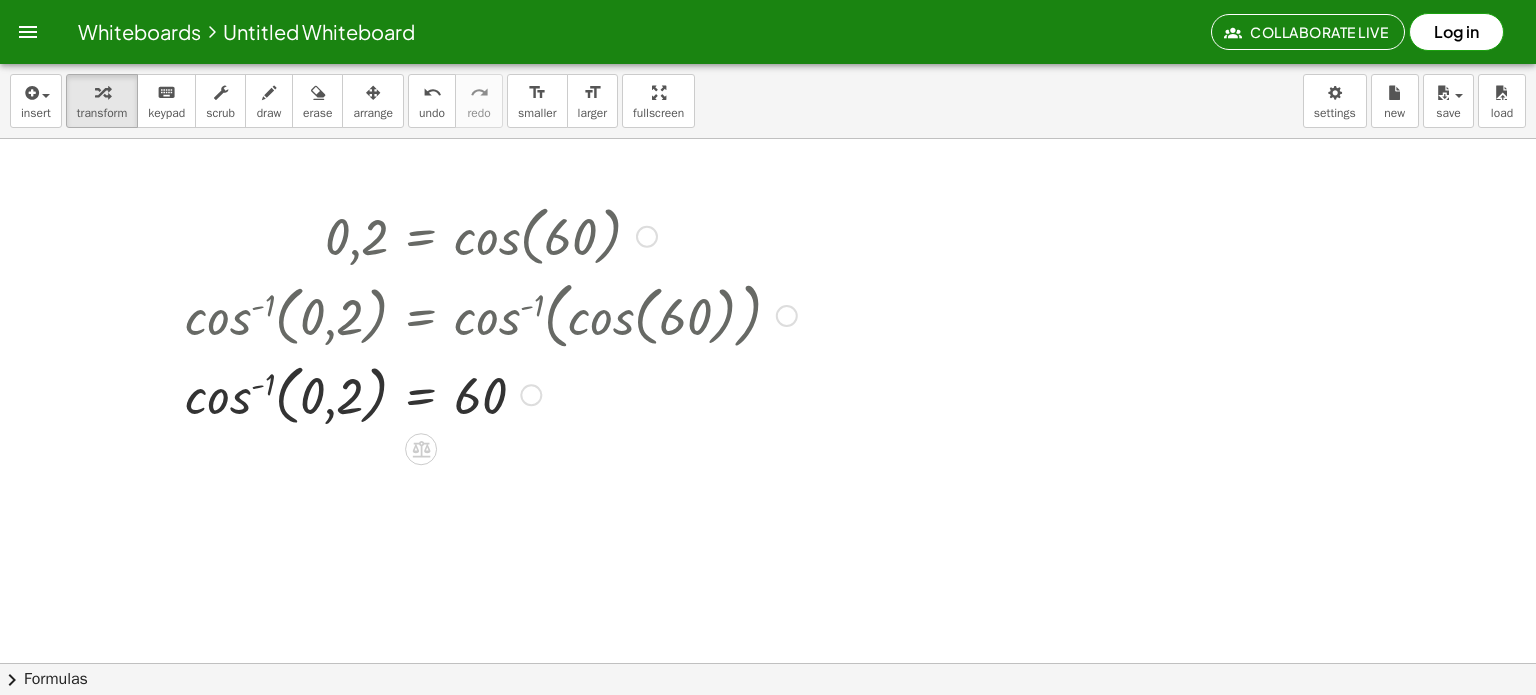 click at bounding box center (647, 237) 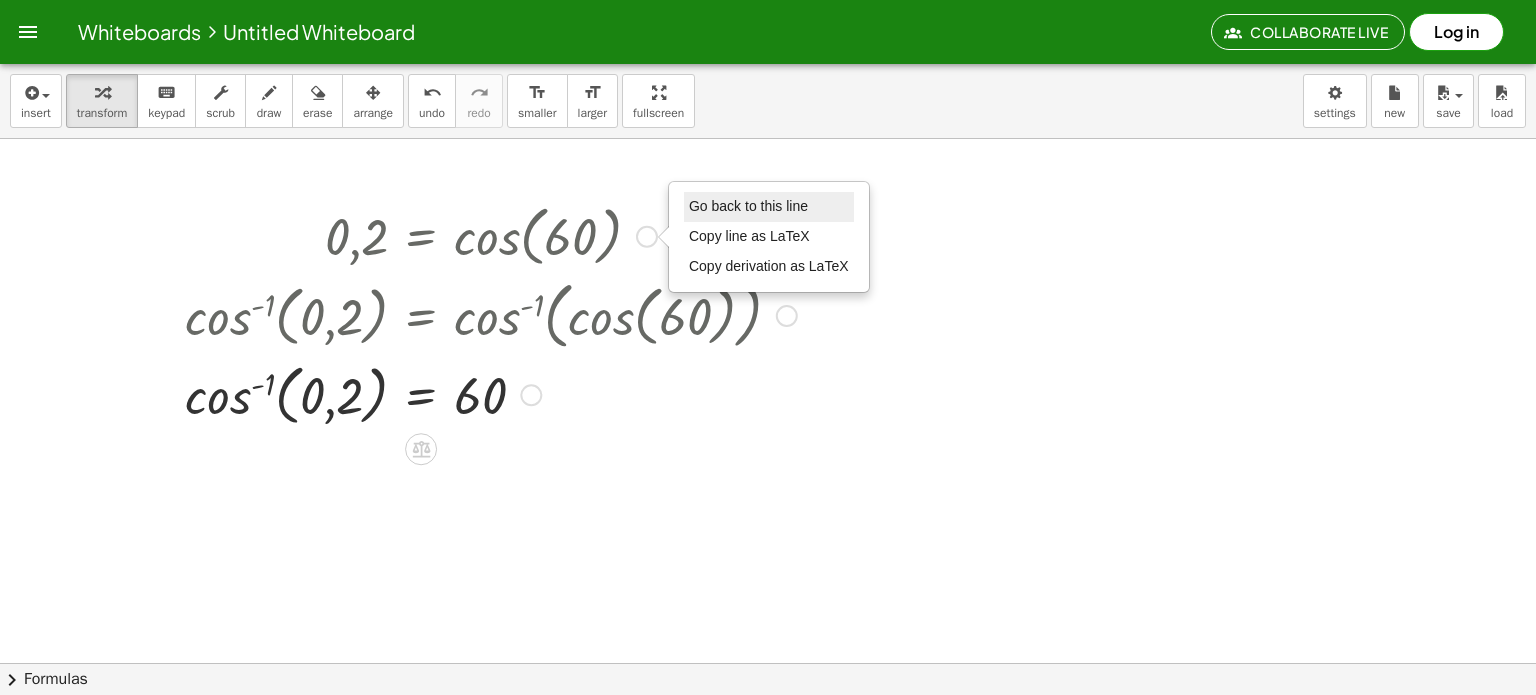 click on "Go back to this line" at bounding box center (748, 206) 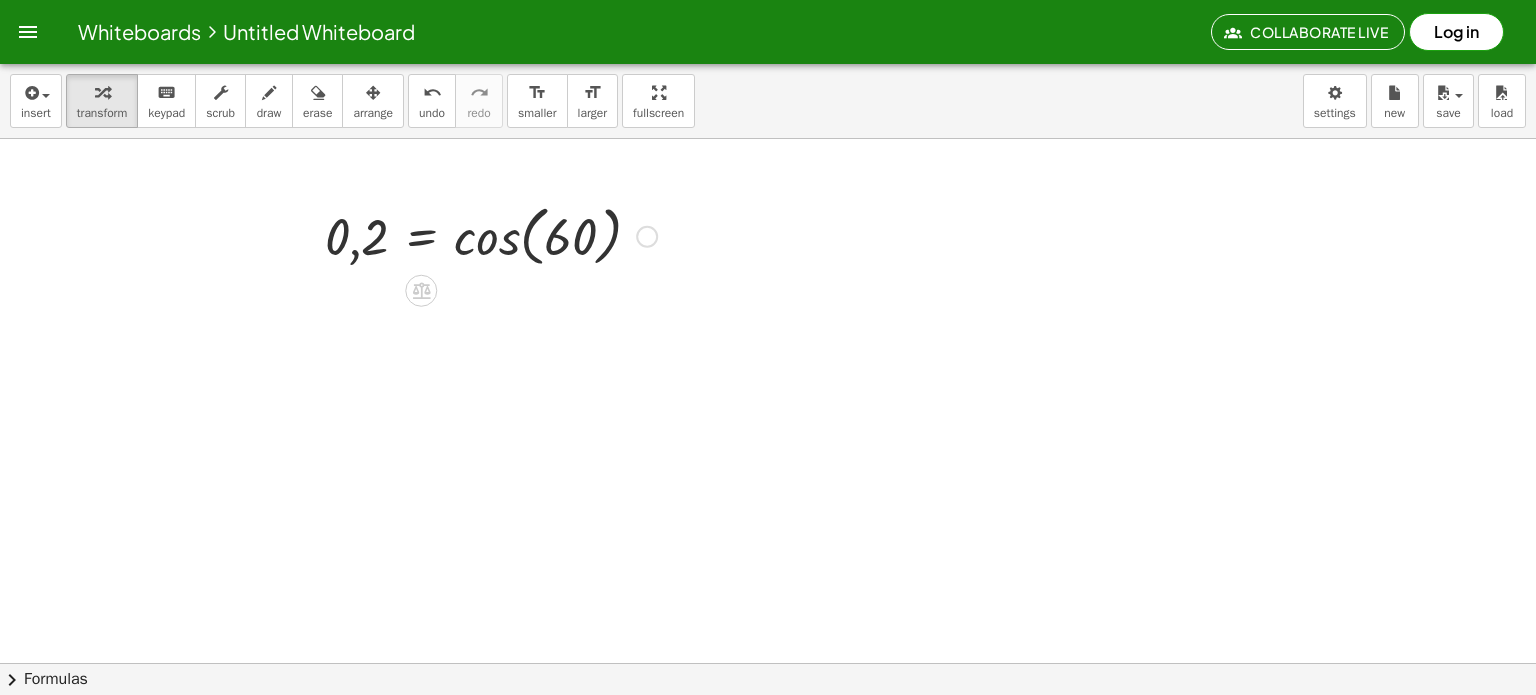 click on "Go back to this line Copy line as LaTeX Copy derivation as LaTeX" at bounding box center (647, 237) 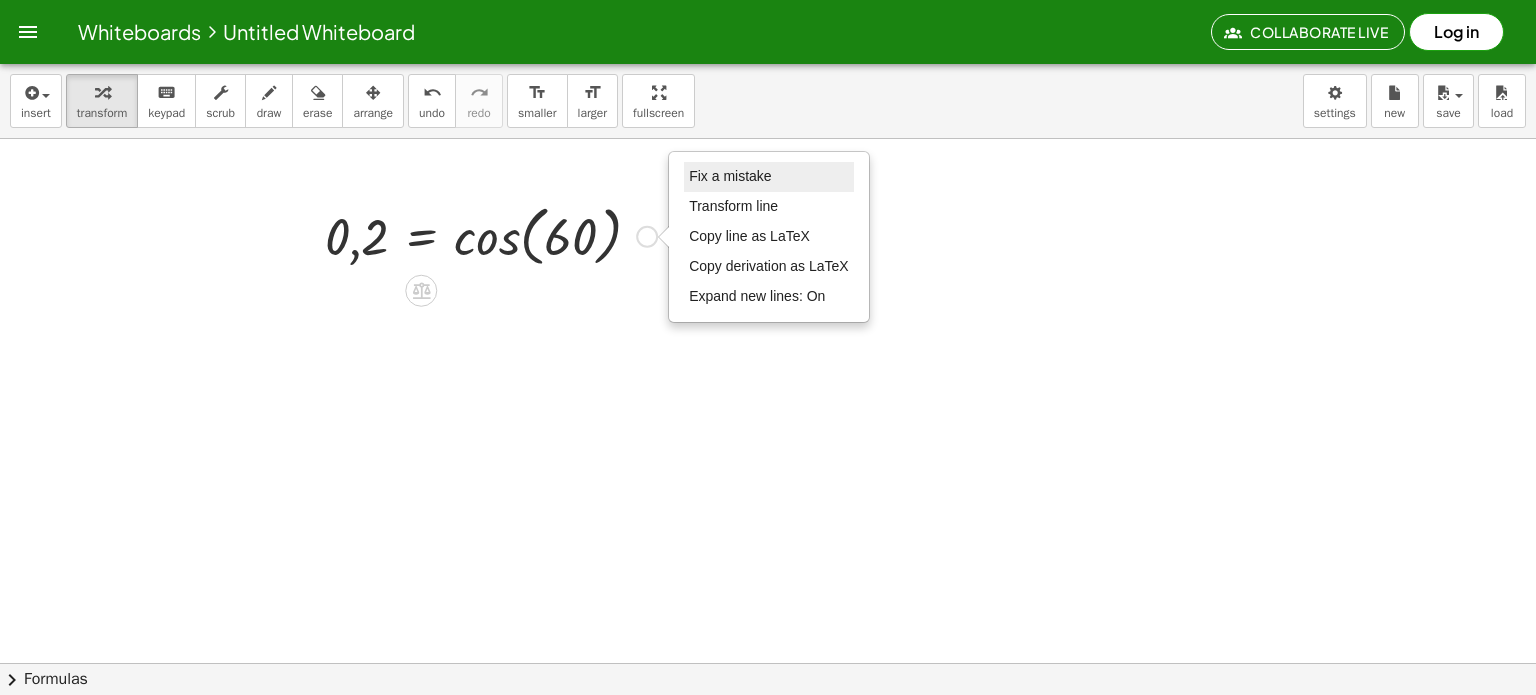 click on "Fix a mistake" at bounding box center (769, 177) 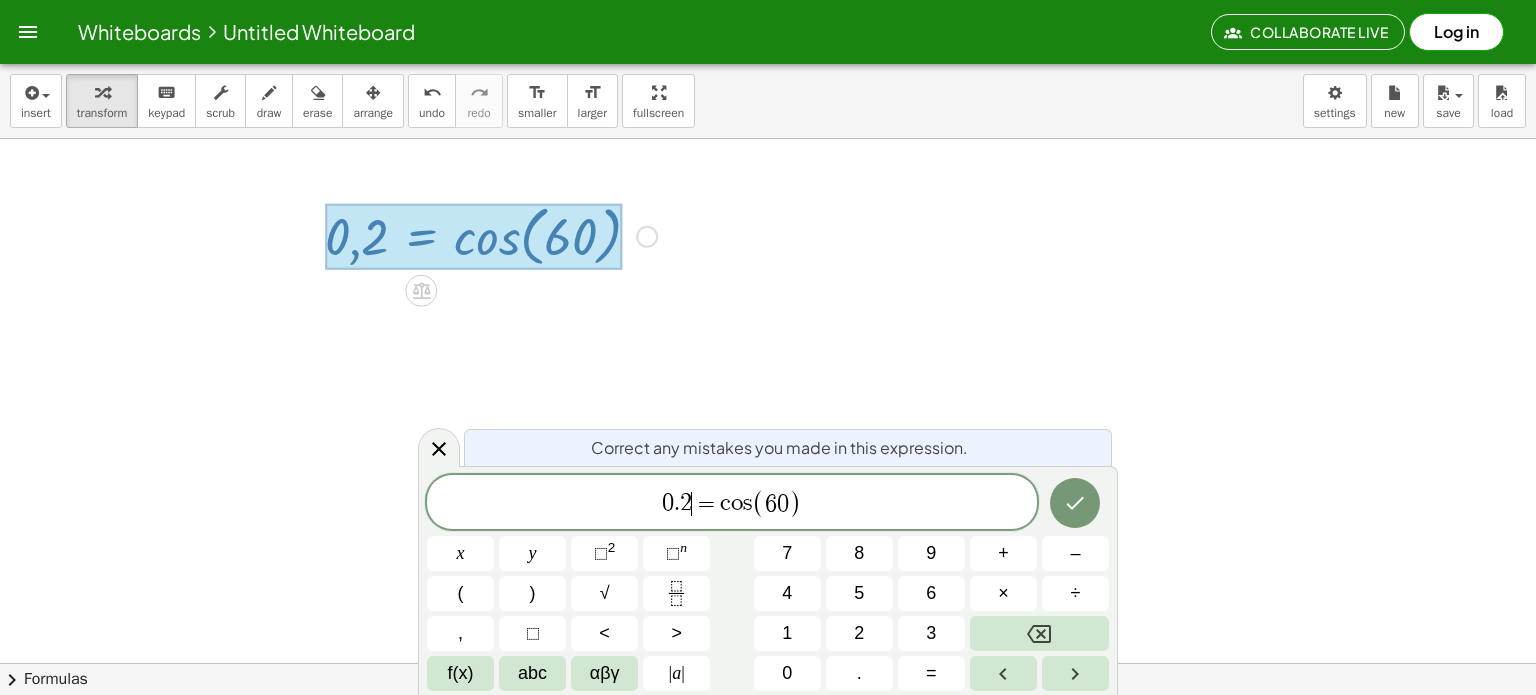 click on "0 . 2 ​ = c o s ( 6 0 )" 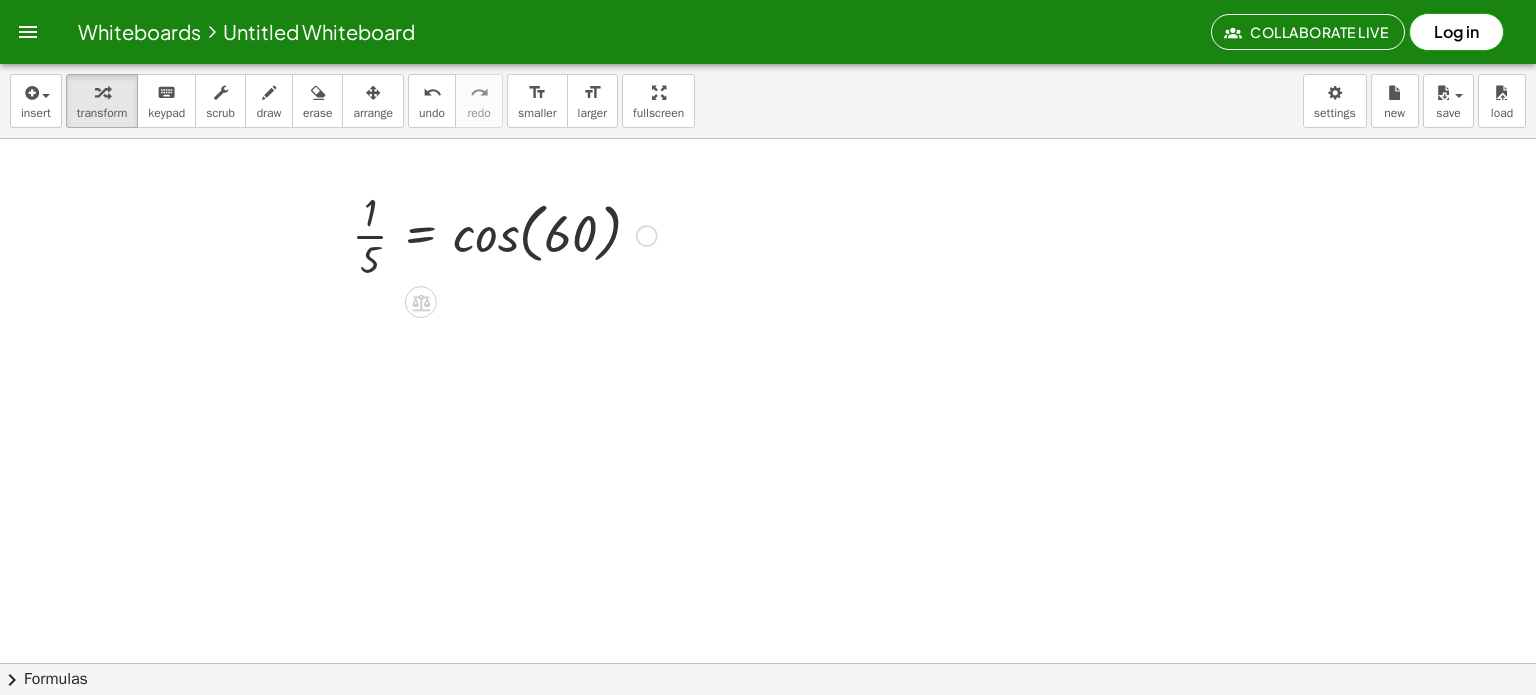 click 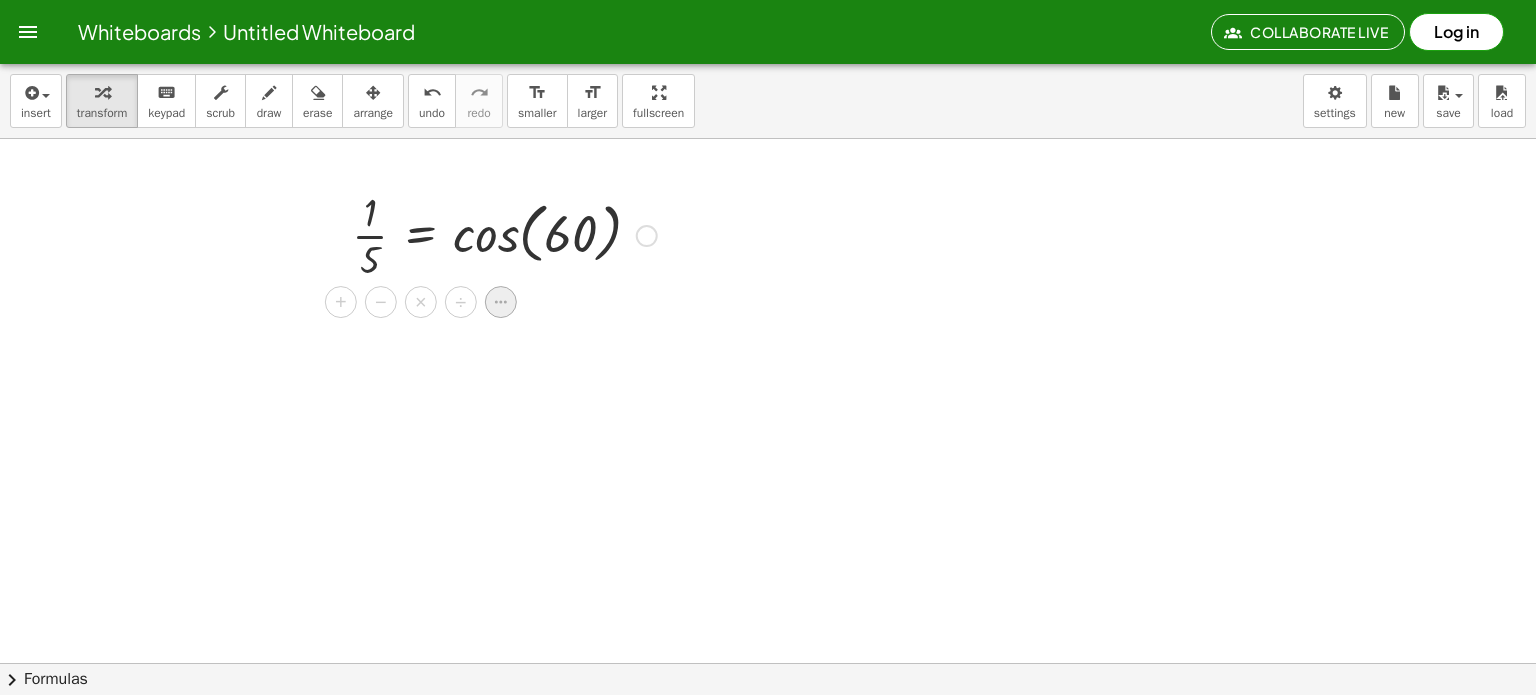click at bounding box center (501, 302) 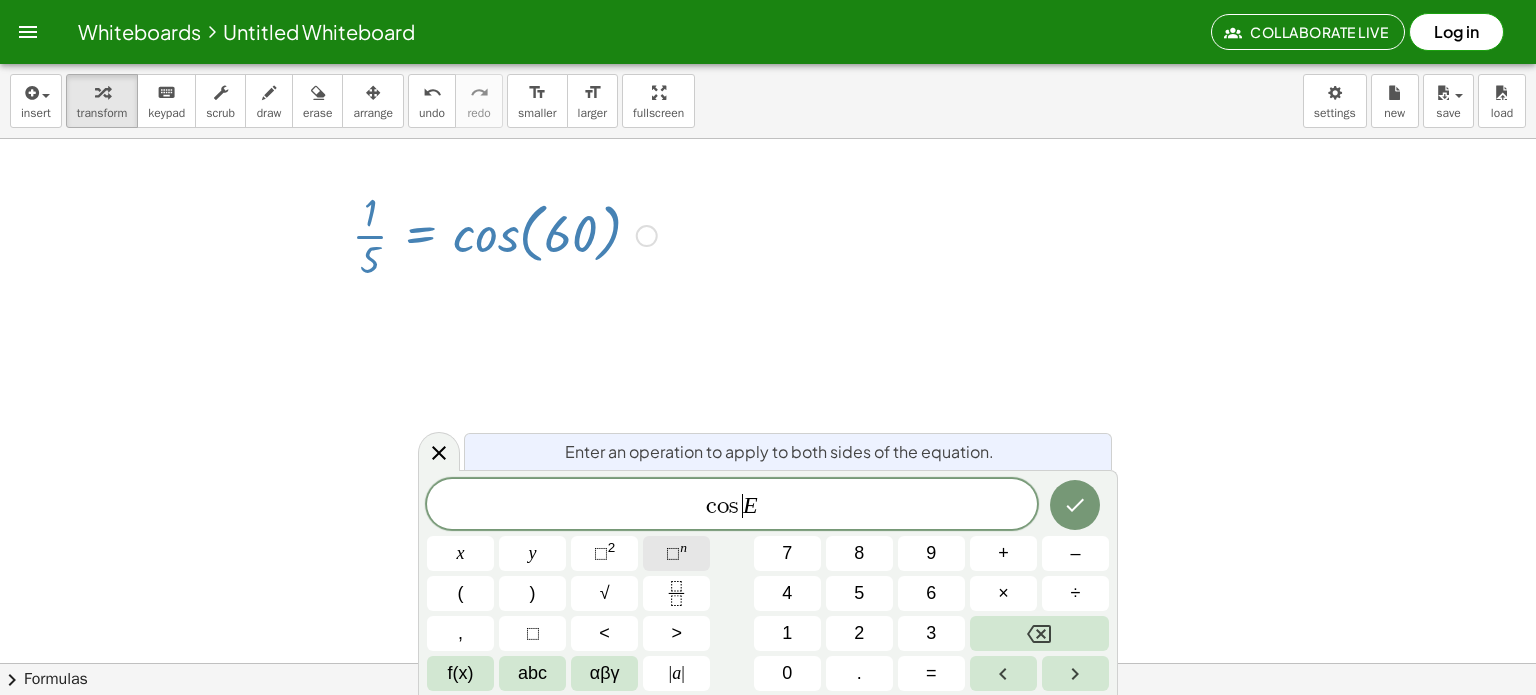 click on "⬚ n" 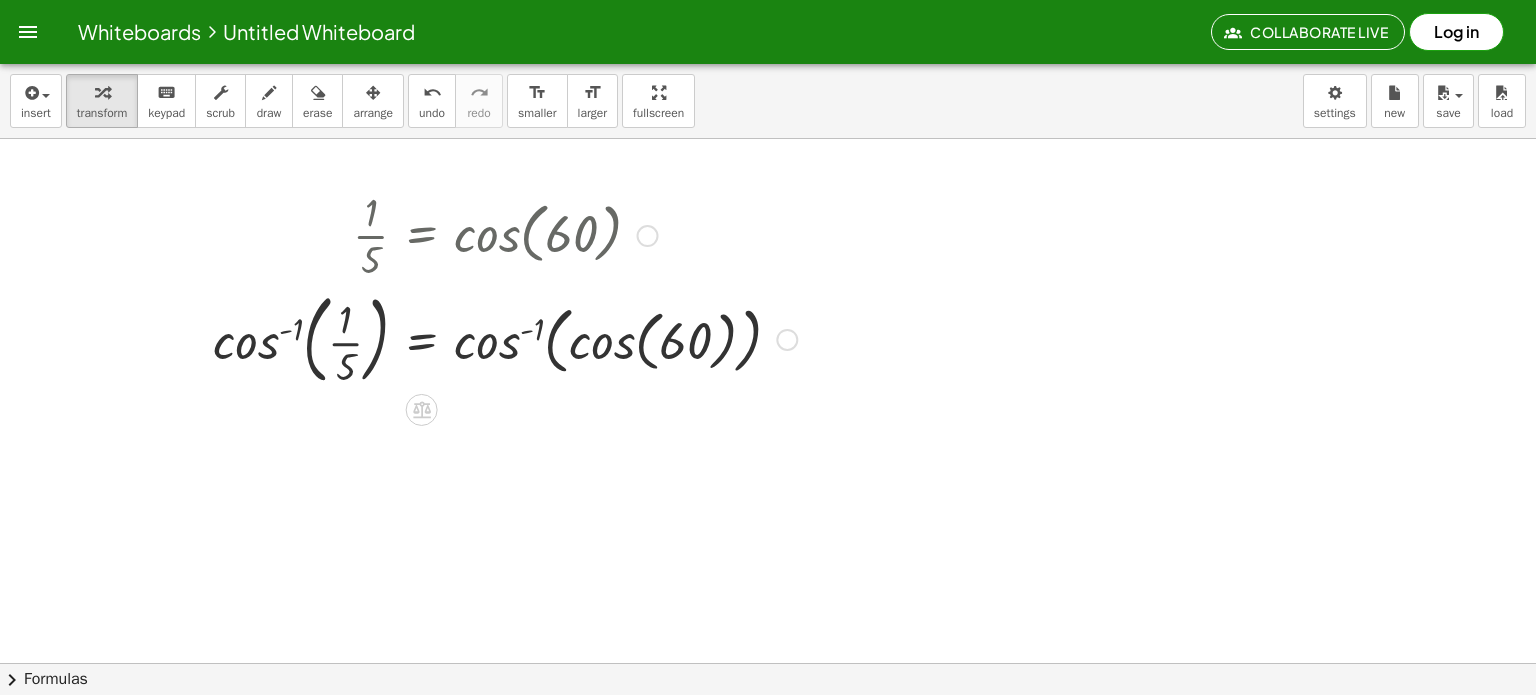 click at bounding box center [505, 338] 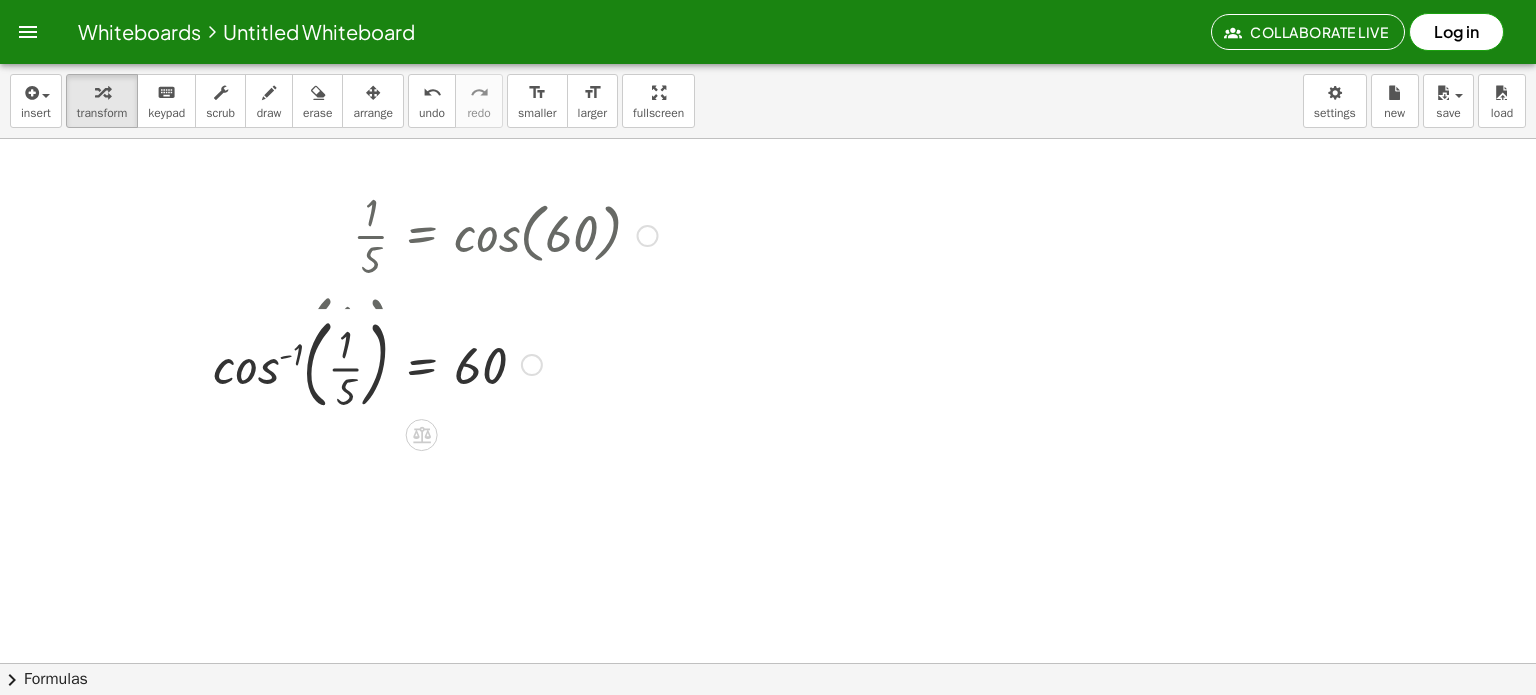 click at bounding box center [505, 338] 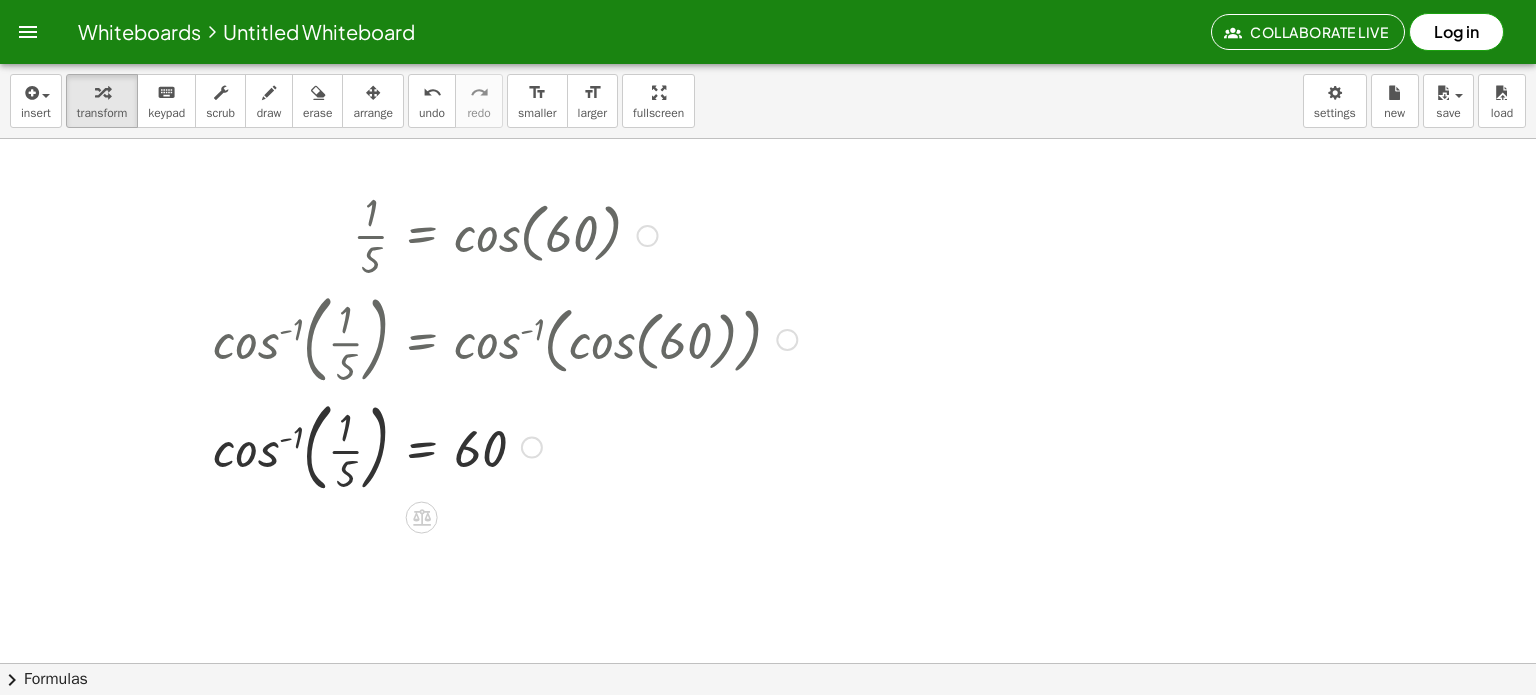 click at bounding box center [505, 446] 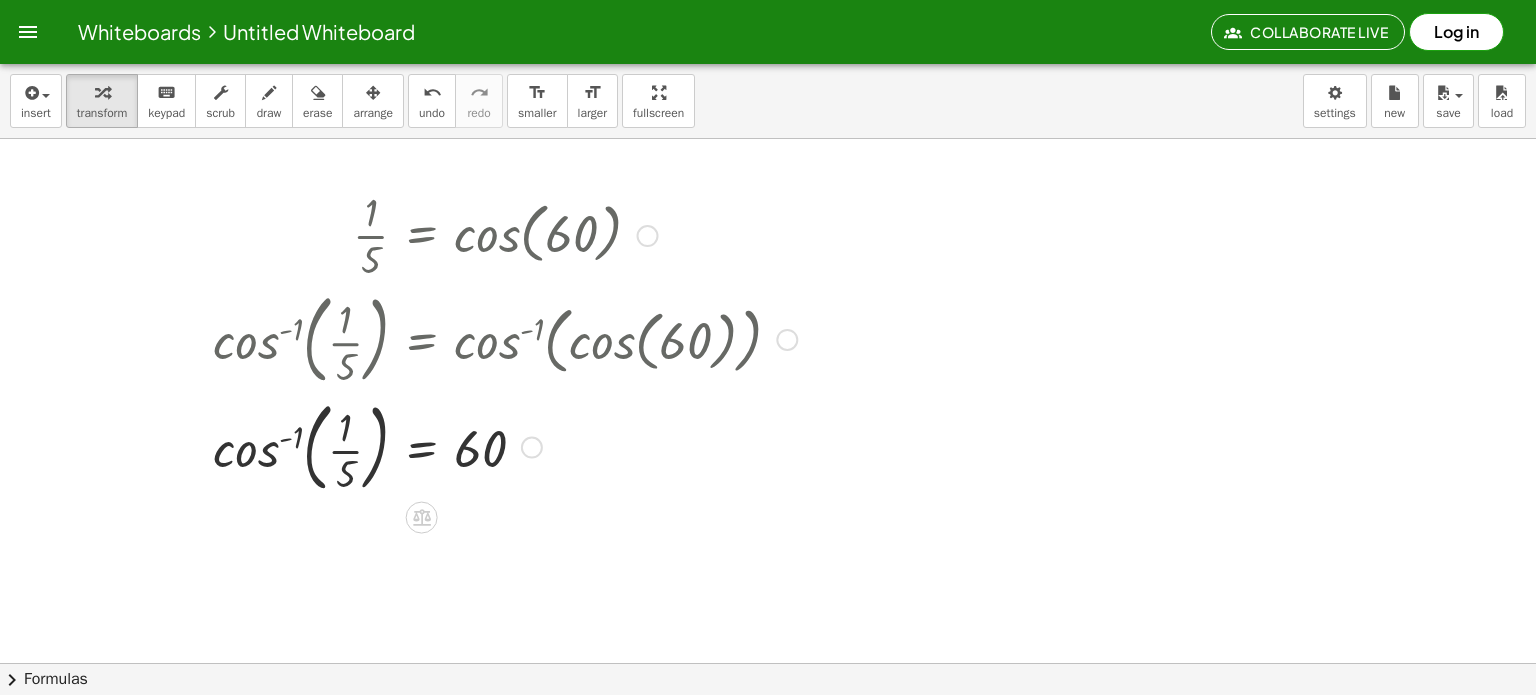 click at bounding box center (505, 446) 